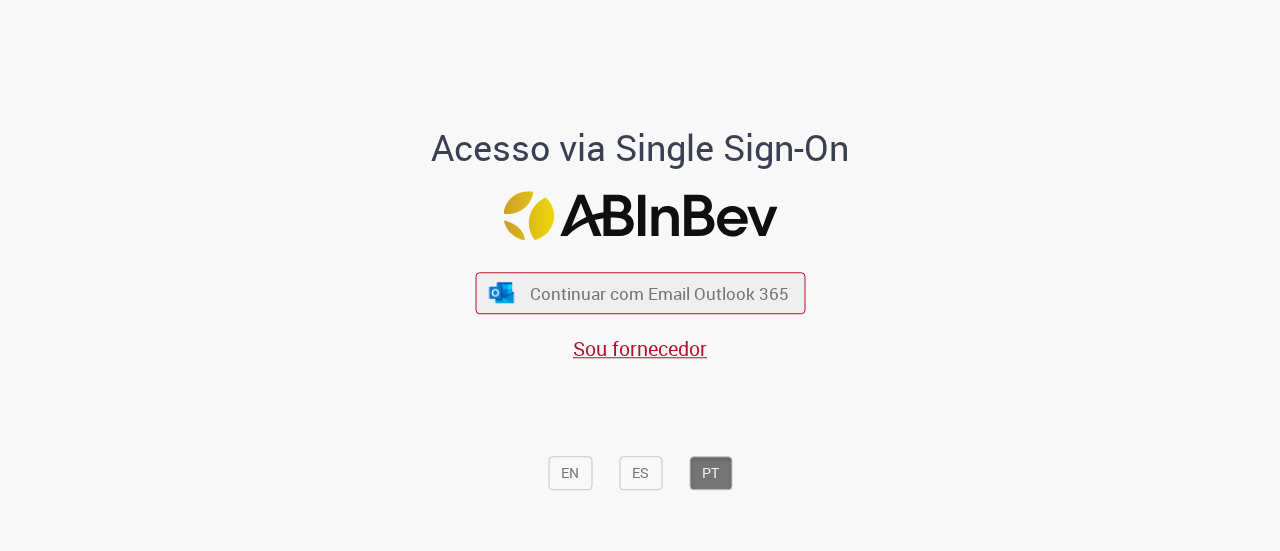 scroll, scrollTop: 0, scrollLeft: 0, axis: both 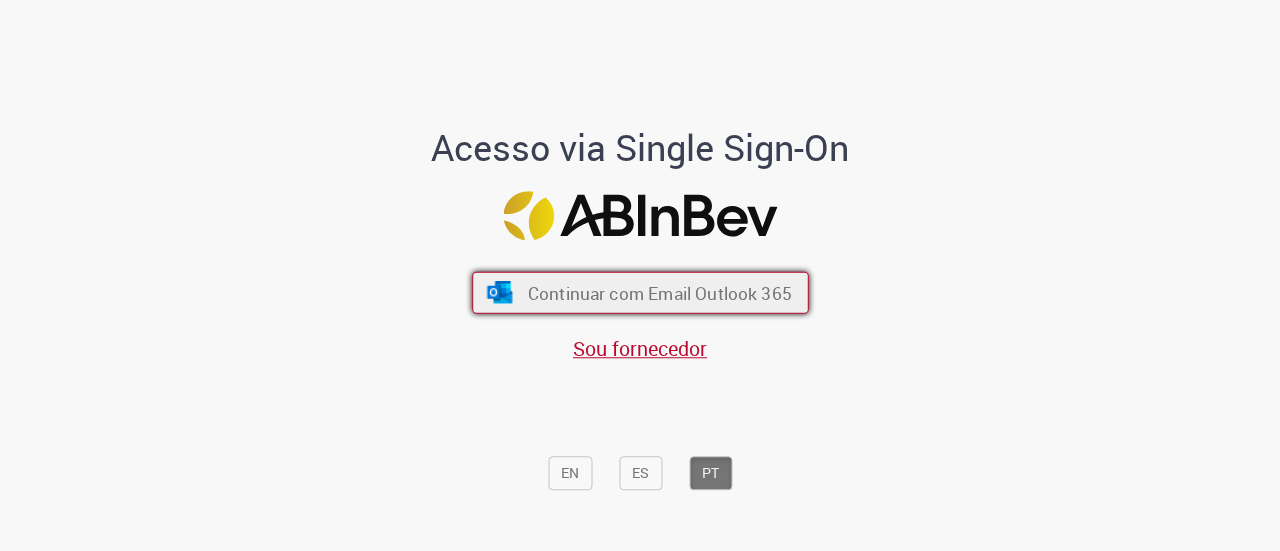 click on "Continuar com Email Outlook 365" at bounding box center [659, 292] 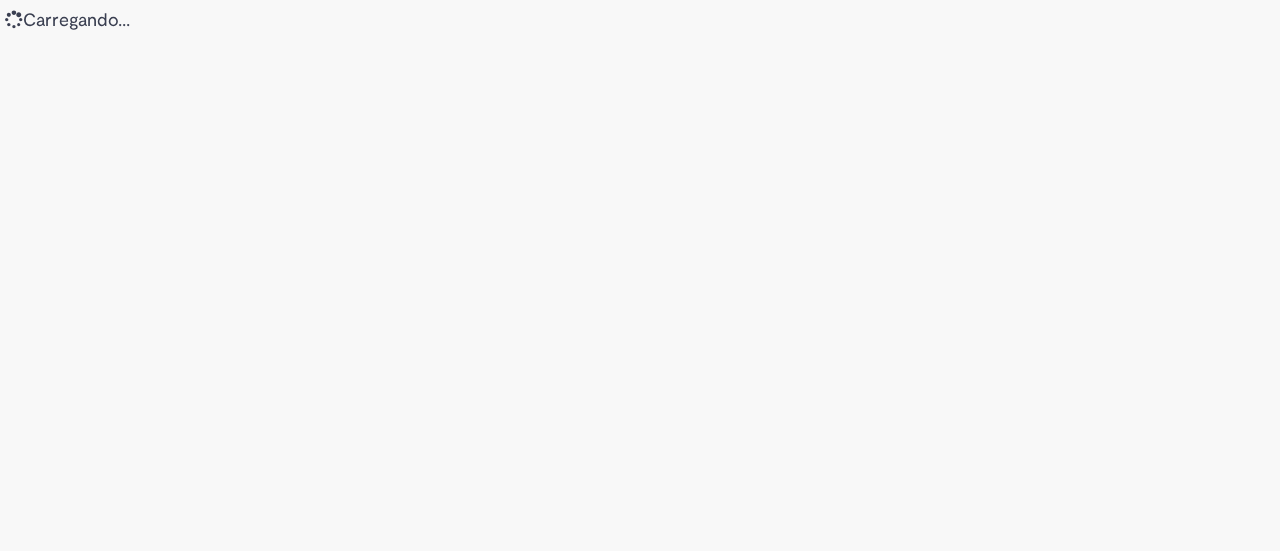 scroll, scrollTop: 0, scrollLeft: 0, axis: both 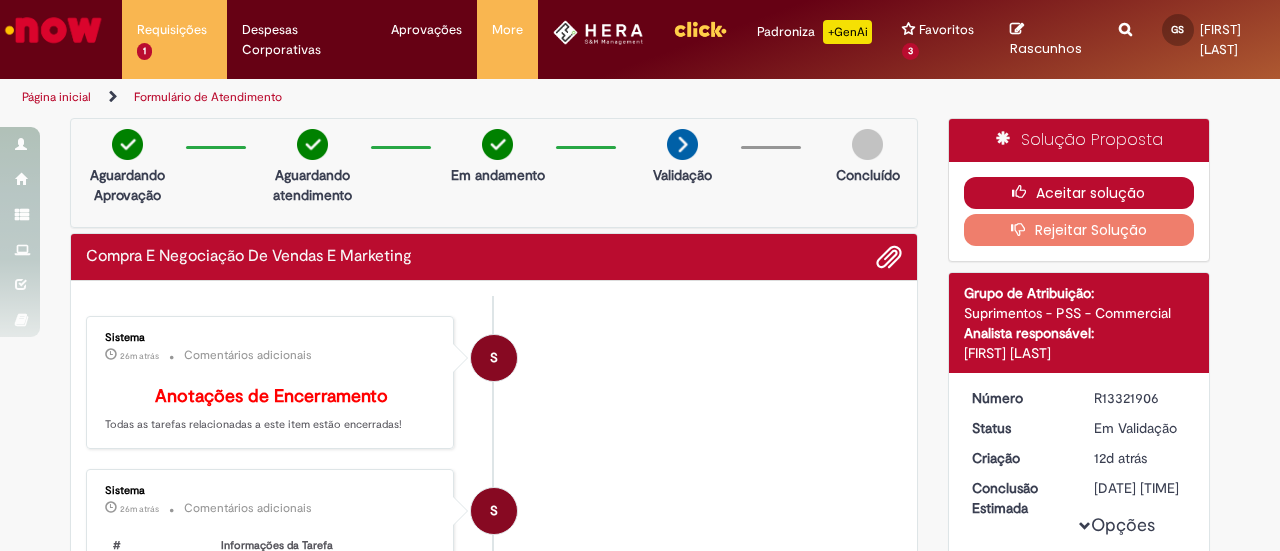 click on "Aceitar solução" at bounding box center (1079, 193) 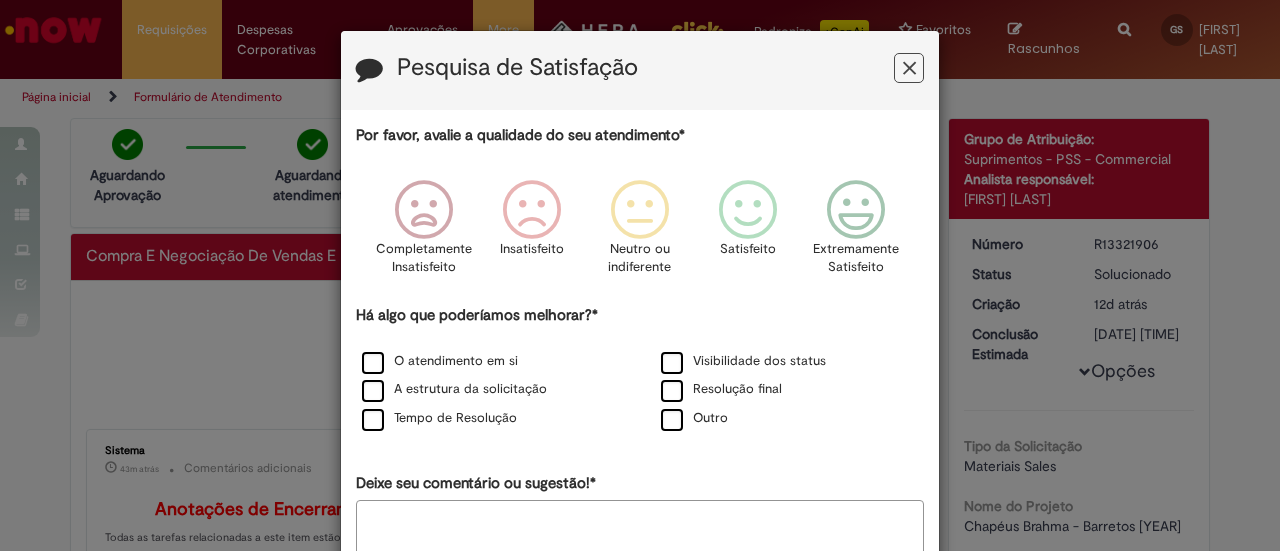 click at bounding box center (909, 68) 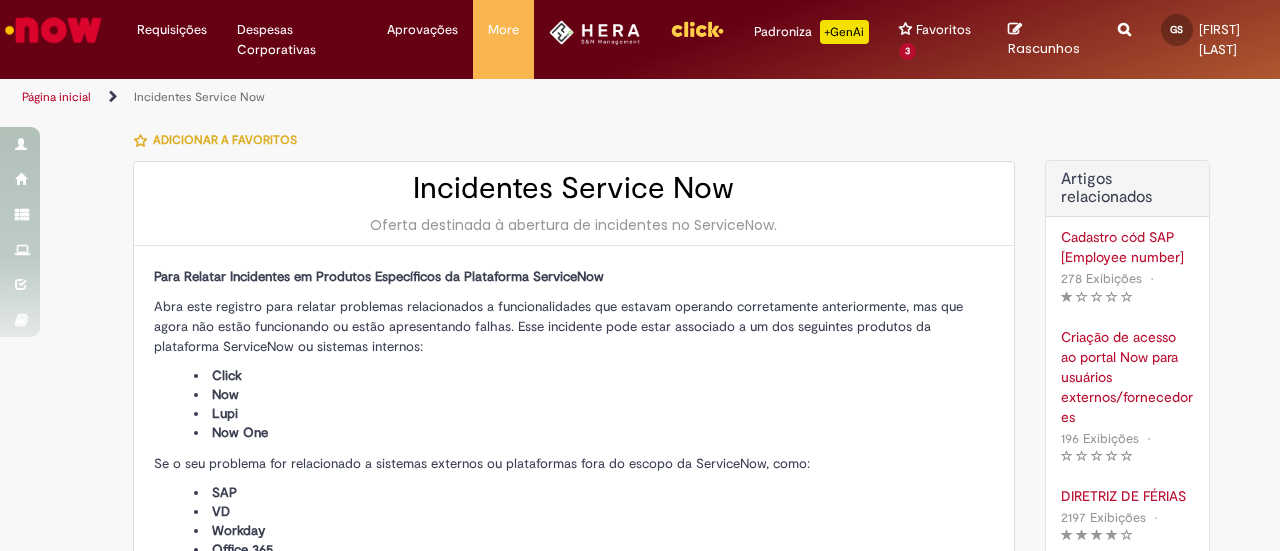 type on "**********" 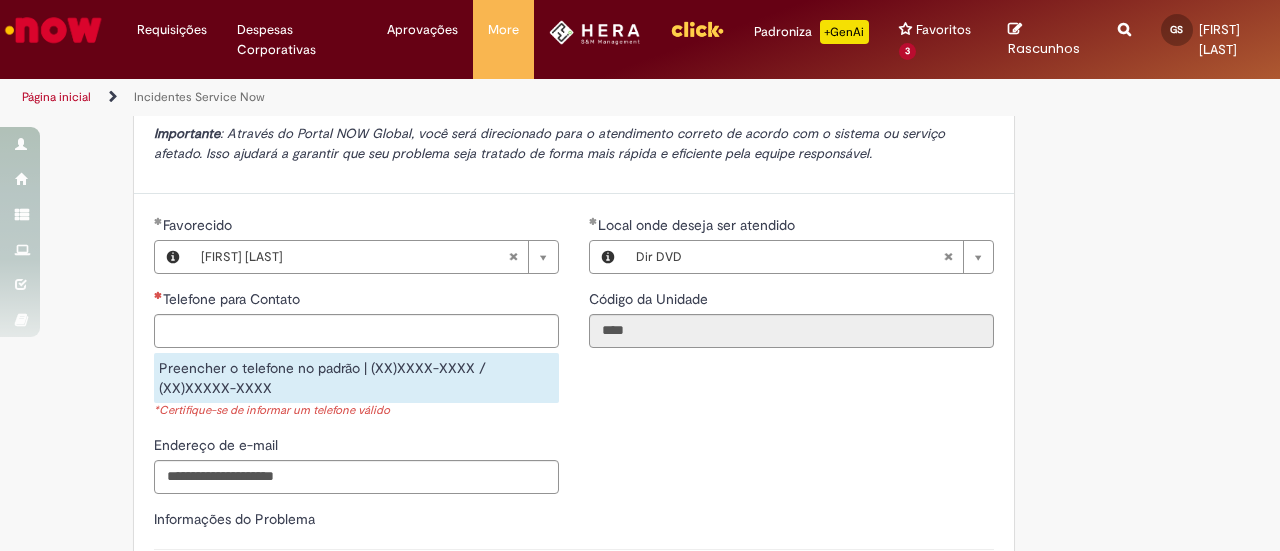 scroll, scrollTop: 592, scrollLeft: 0, axis: vertical 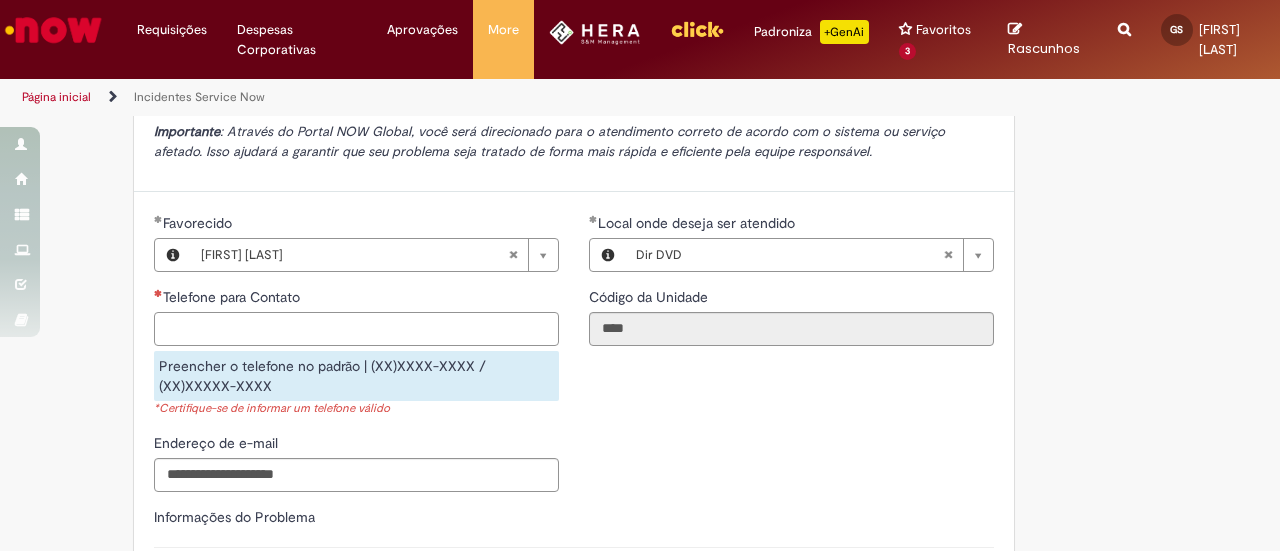 click on "Telefone para Contato" at bounding box center (356, 329) 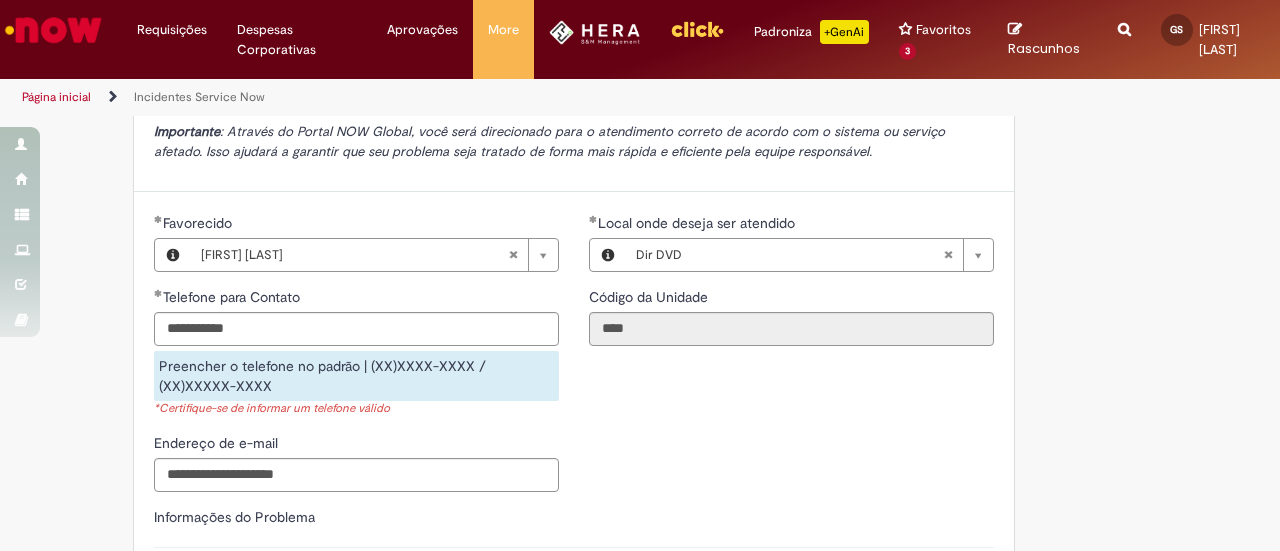 type on "**********" 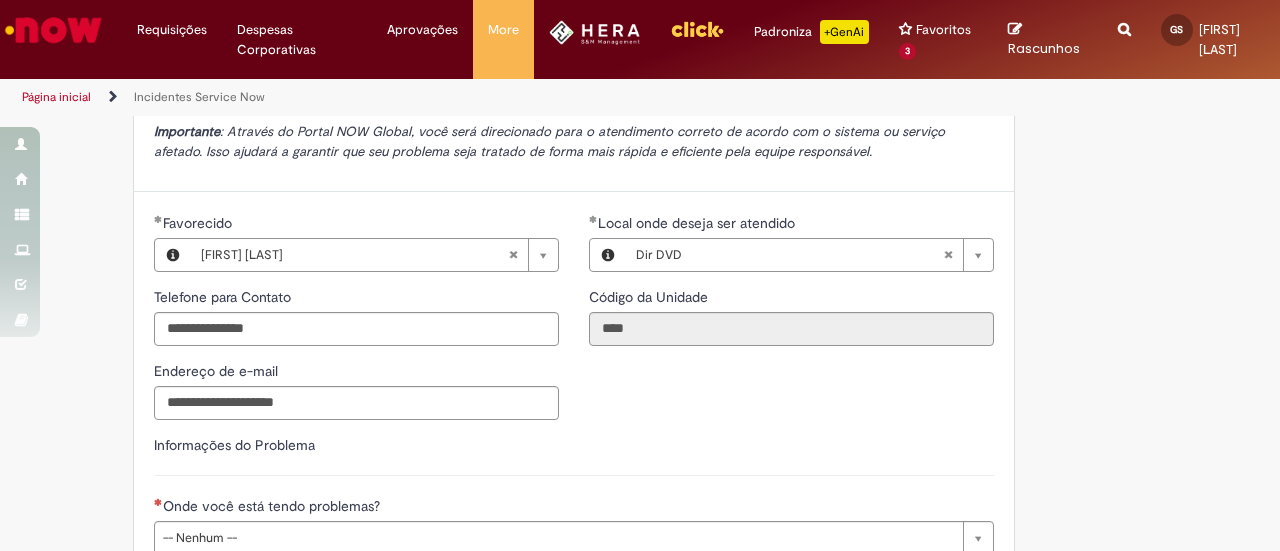 click on "**********" at bounding box center (574, 465) 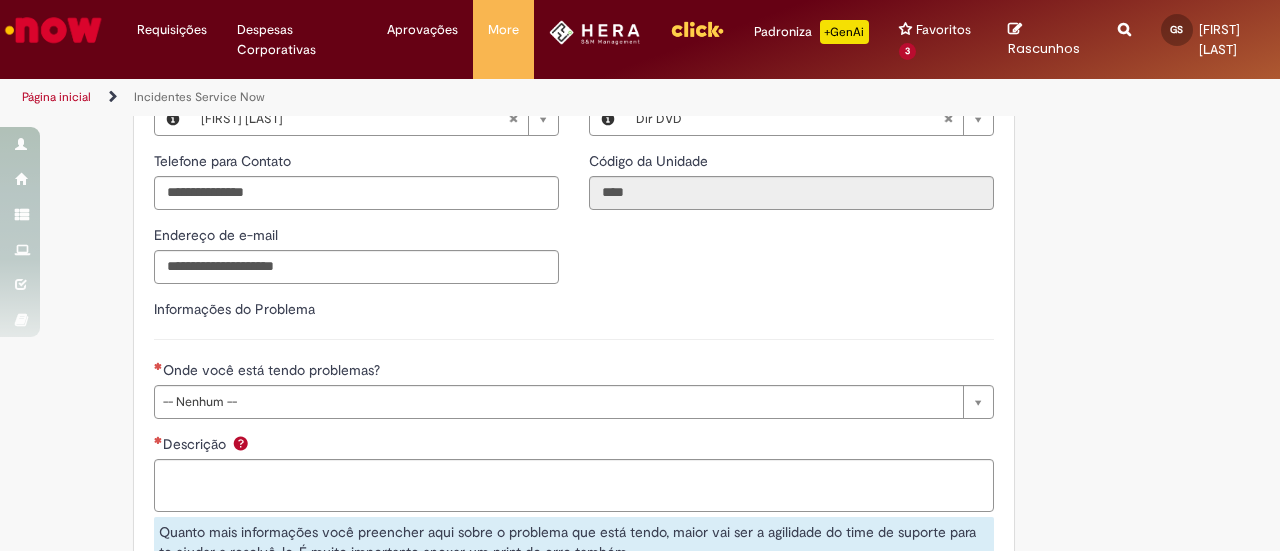 scroll, scrollTop: 828, scrollLeft: 0, axis: vertical 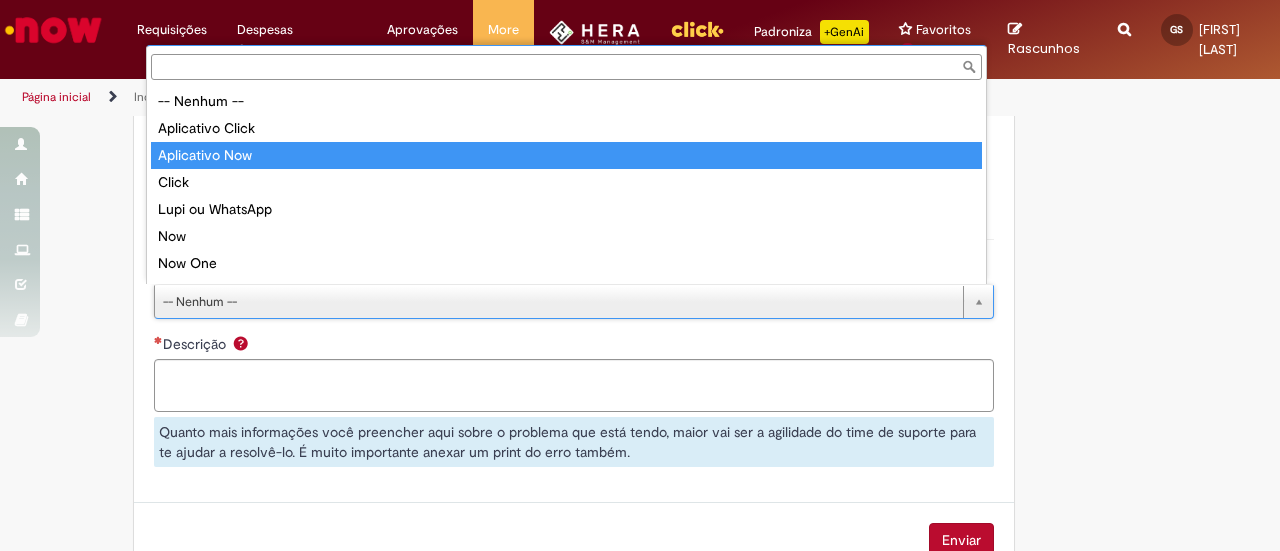 type on "**********" 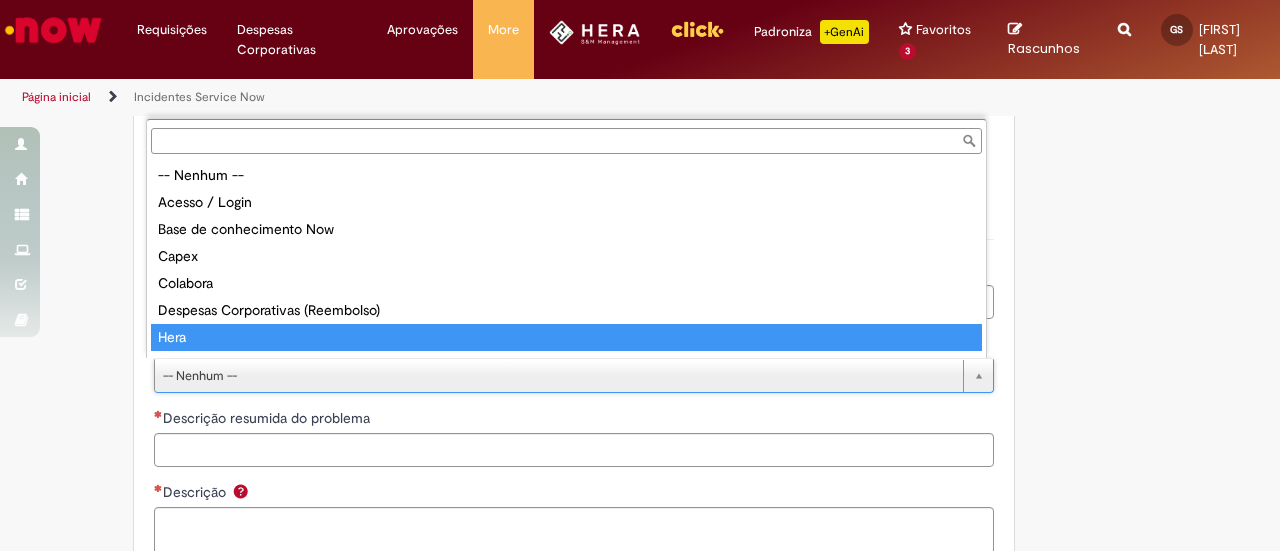 type on "****" 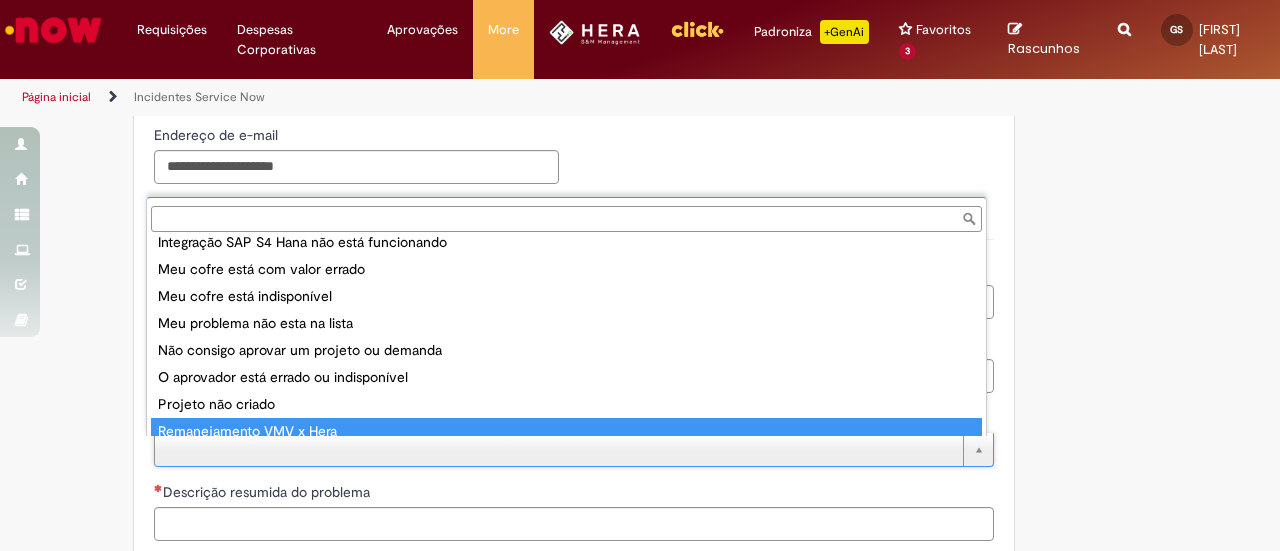 scroll, scrollTop: 205, scrollLeft: 0, axis: vertical 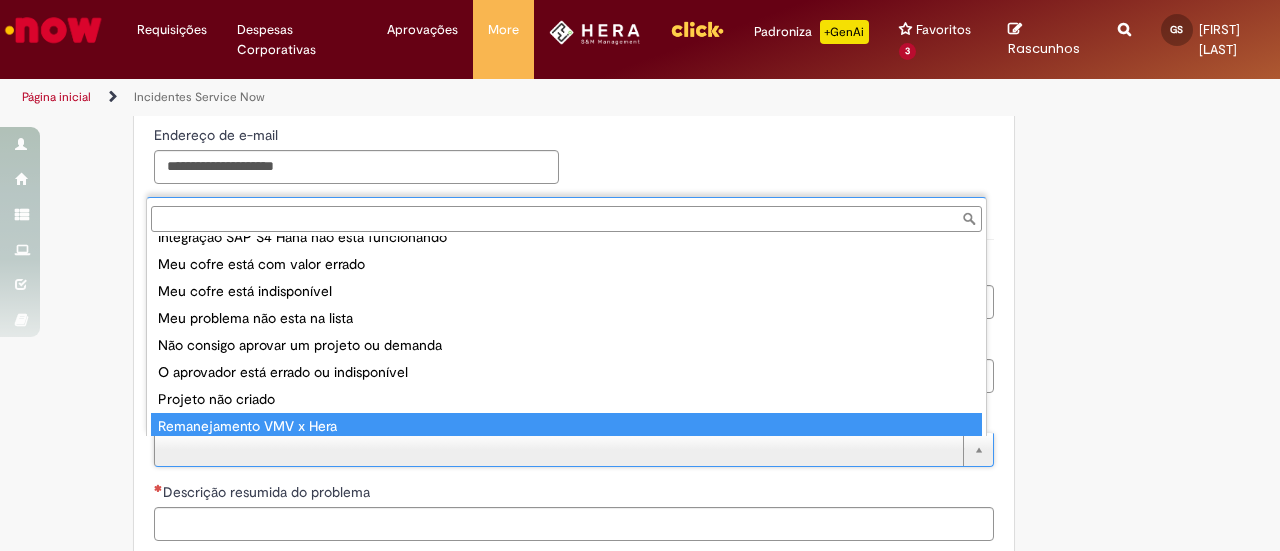 type on "**********" 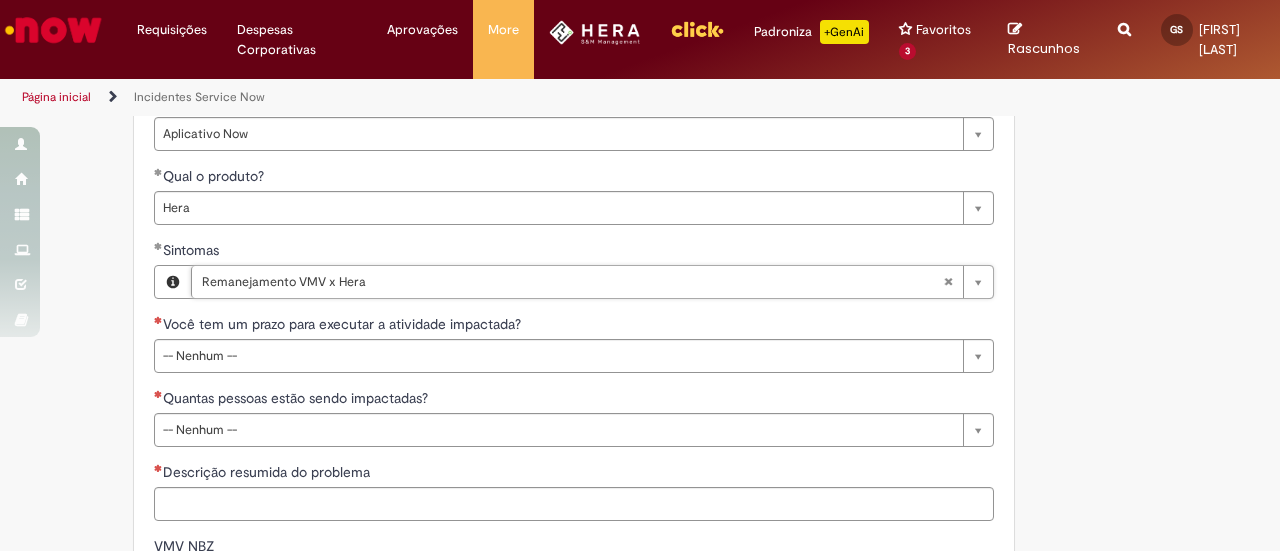 scroll, scrollTop: 997, scrollLeft: 0, axis: vertical 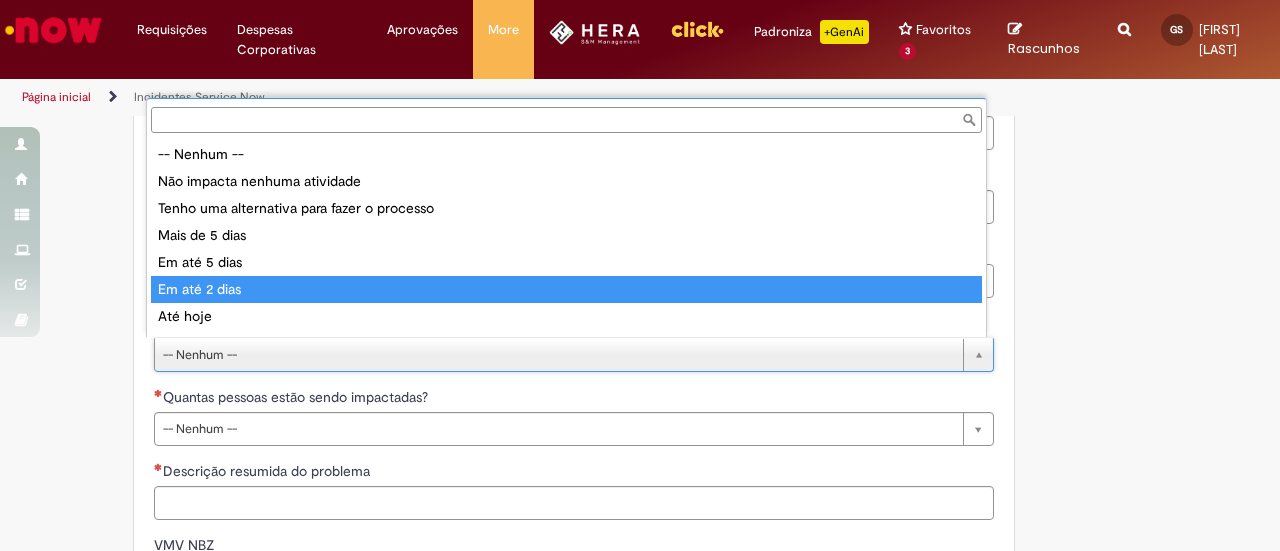 type on "**********" 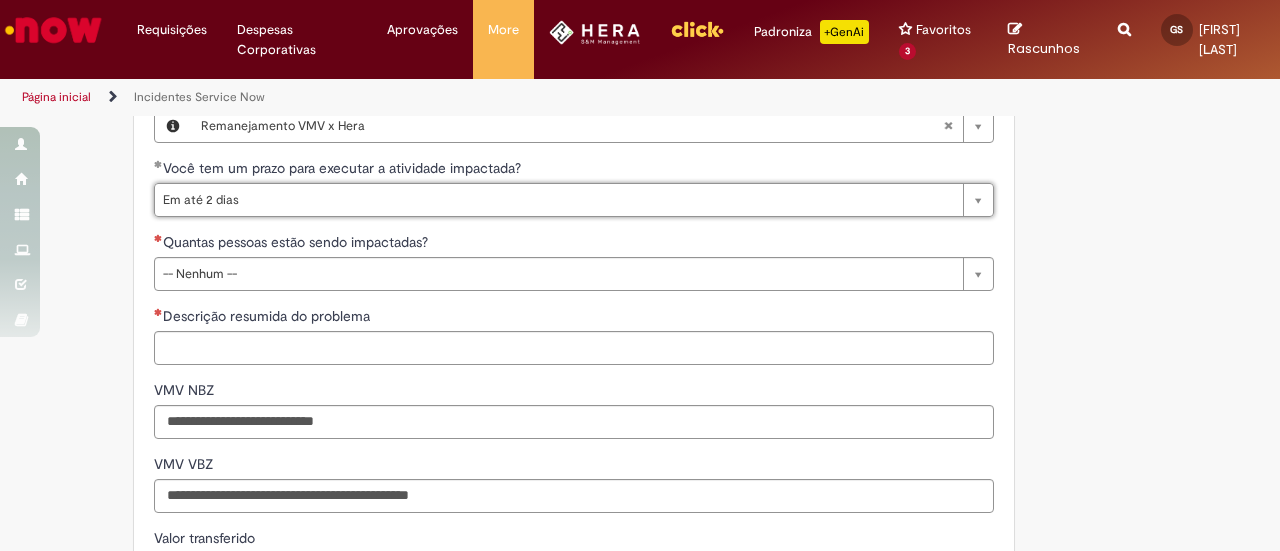 scroll, scrollTop: 1153, scrollLeft: 0, axis: vertical 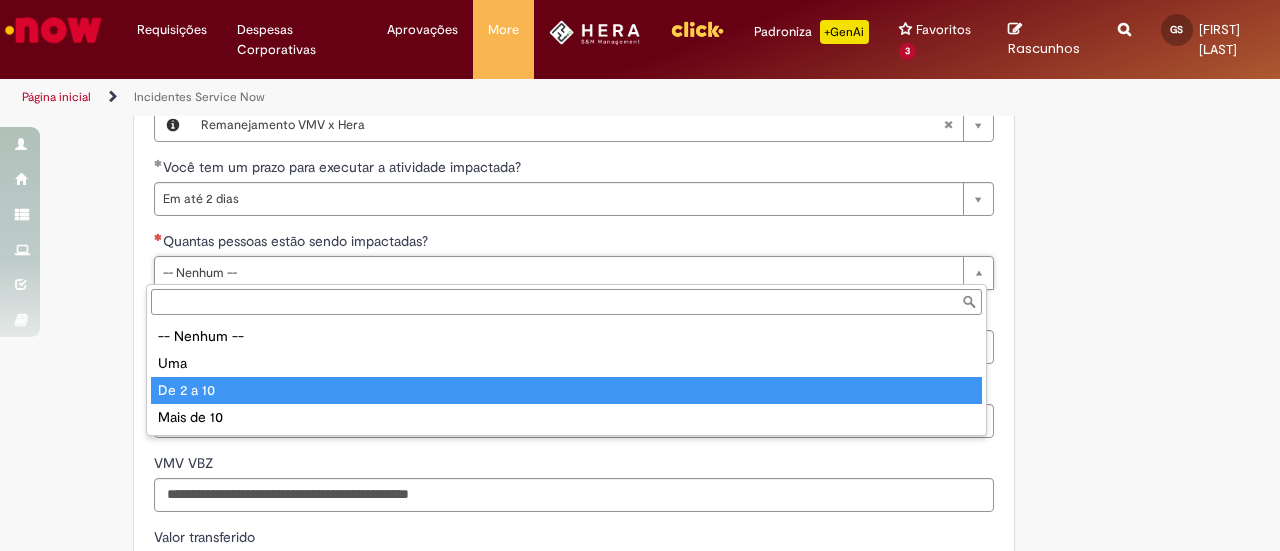 type on "*********" 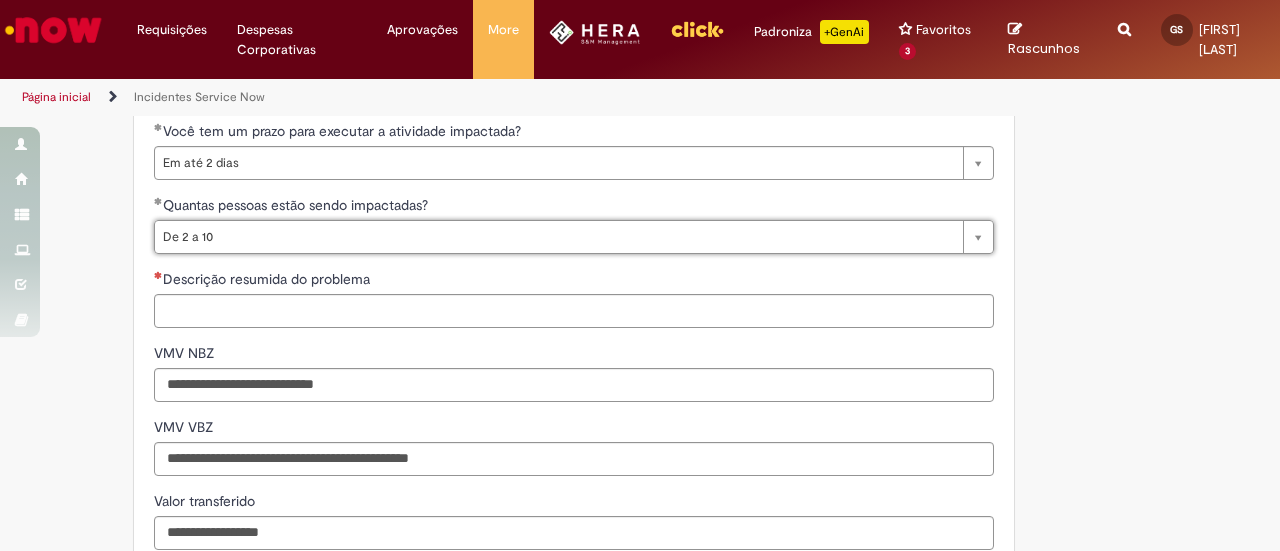 scroll, scrollTop: 1190, scrollLeft: 0, axis: vertical 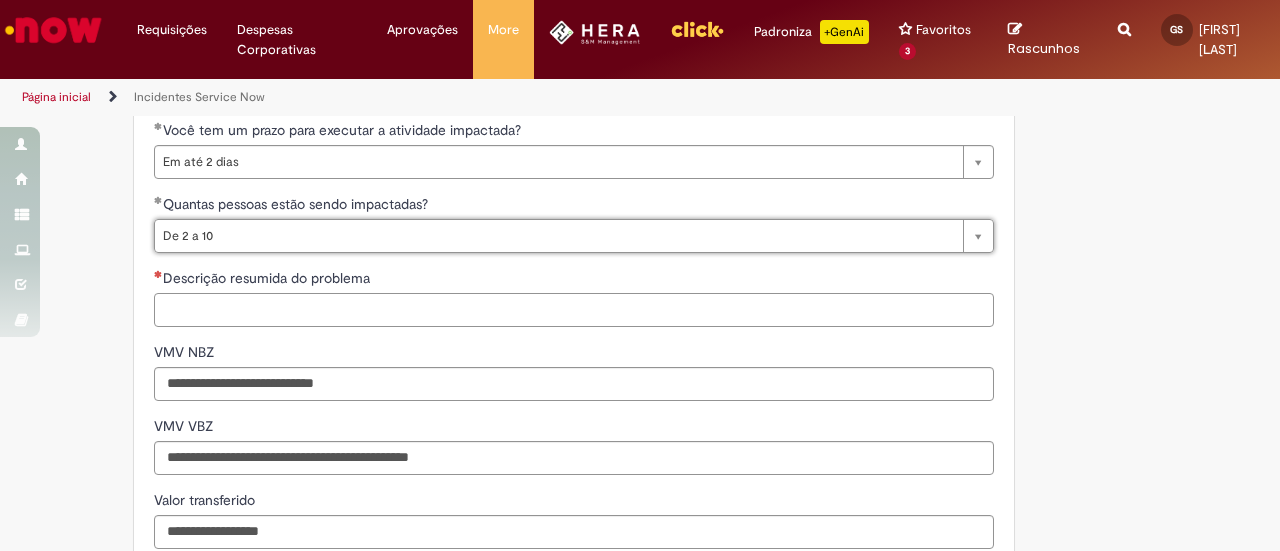 click on "Descrição resumida do problema" at bounding box center (574, 310) 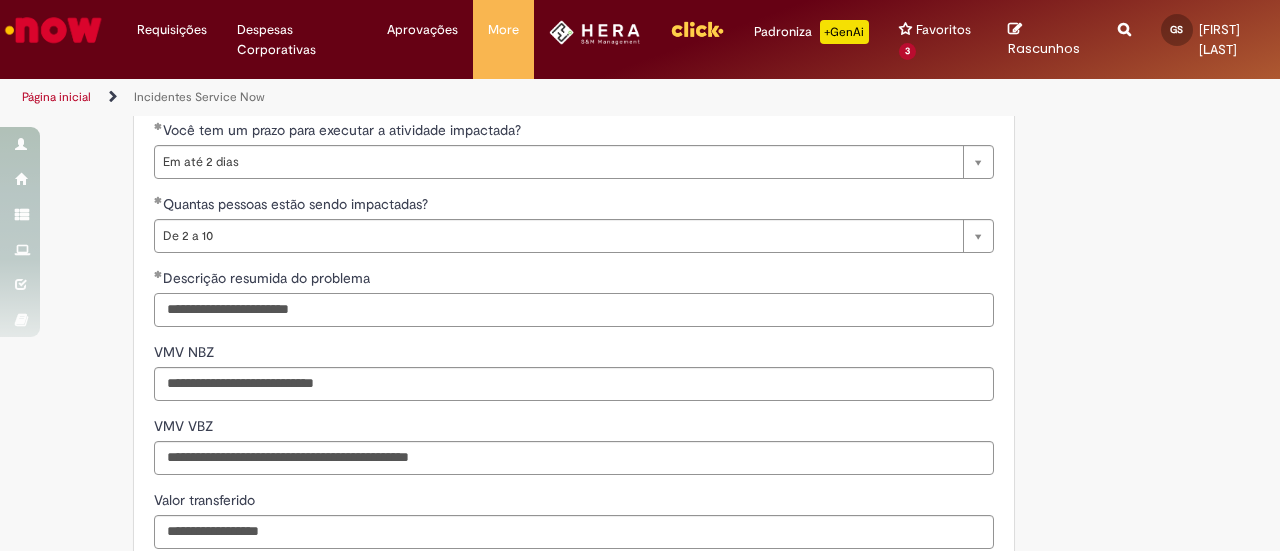 type on "**********" 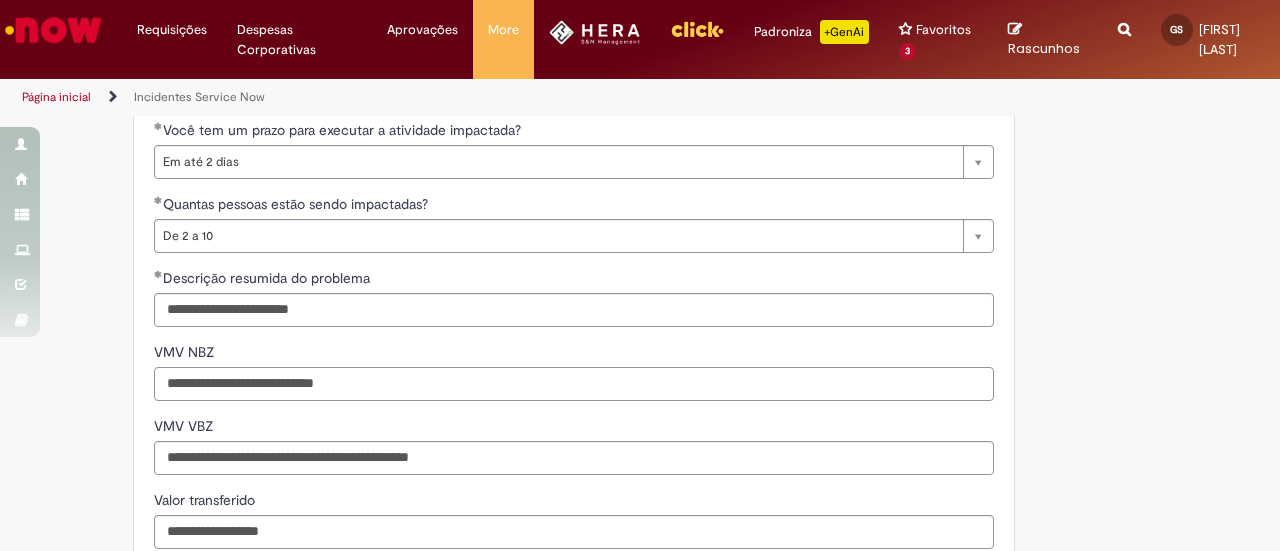 click on "VMV NBZ" at bounding box center [574, 384] 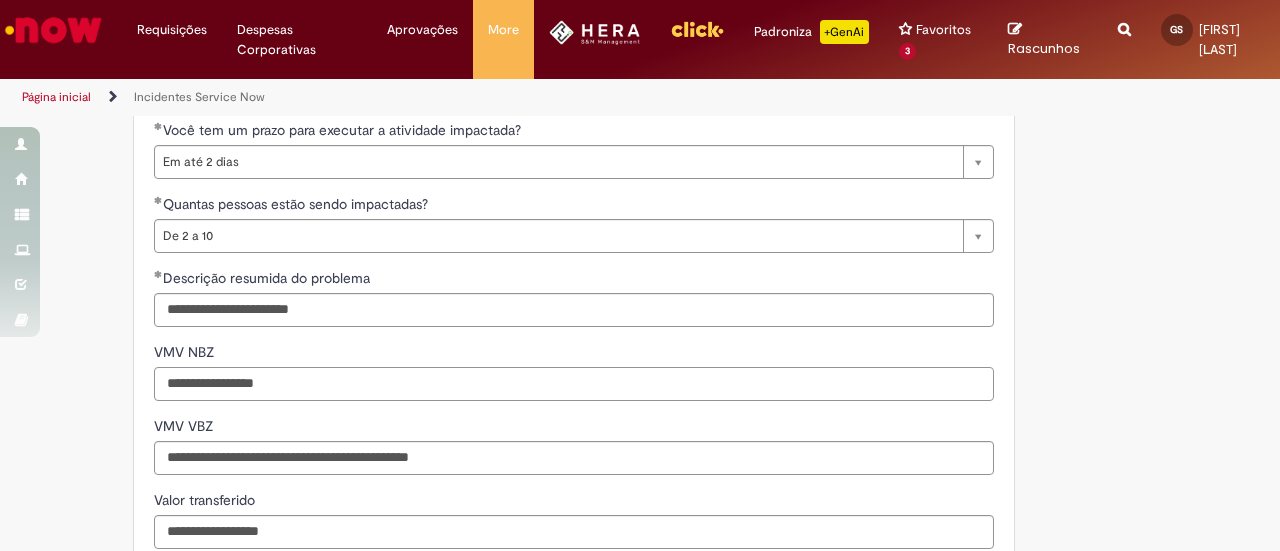 type on "**********" 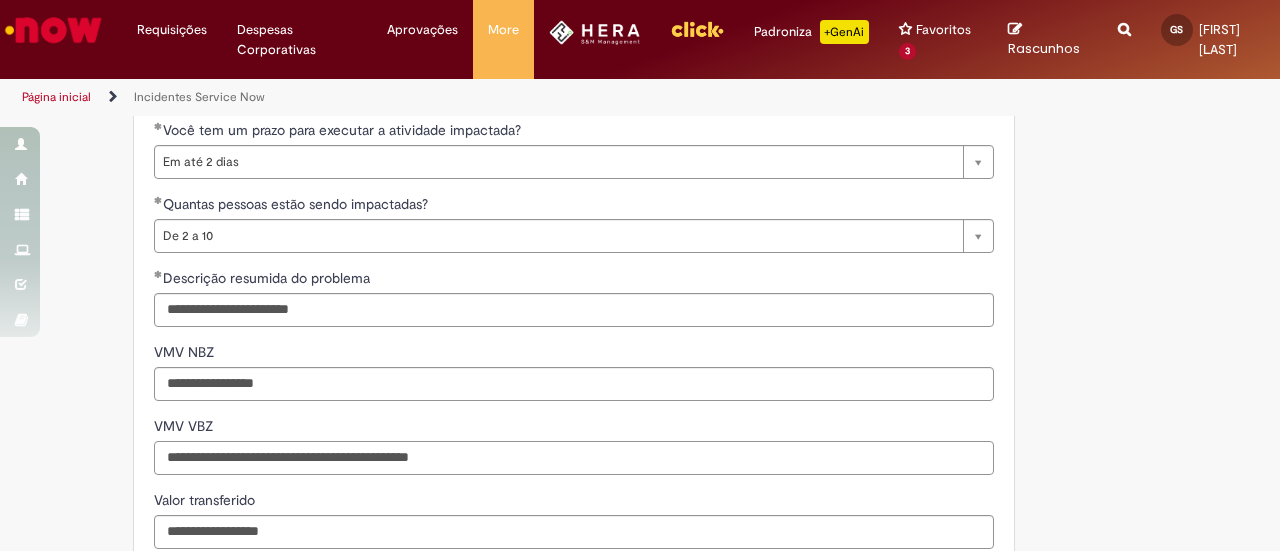 click on "VMV VBZ" at bounding box center [574, 458] 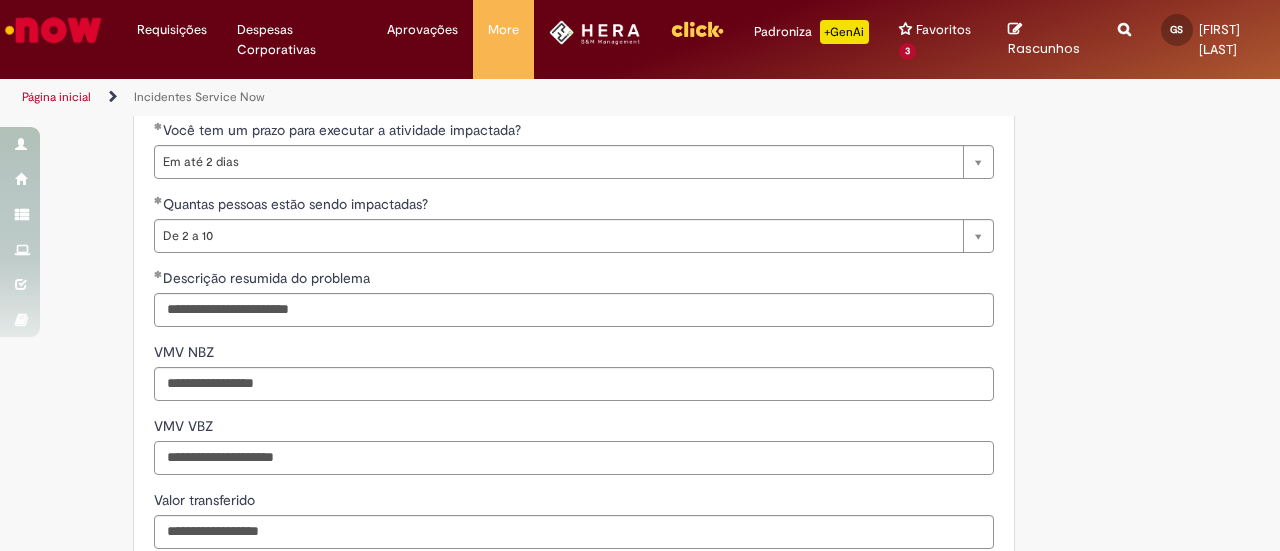 click on "**********" at bounding box center (574, 458) 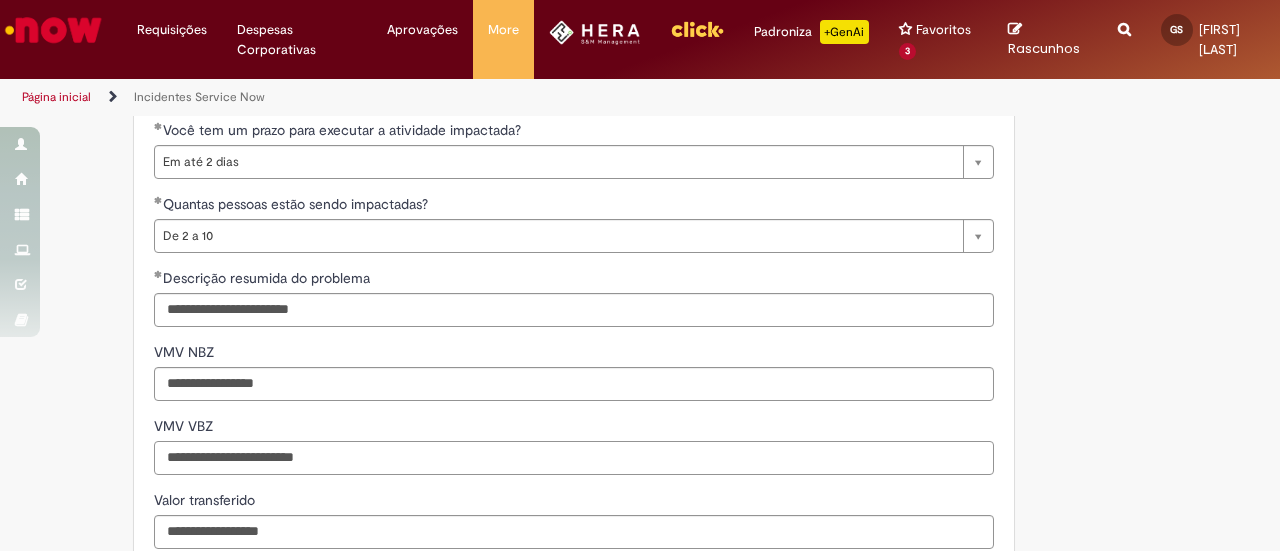 scroll, scrollTop: 1270, scrollLeft: 0, axis: vertical 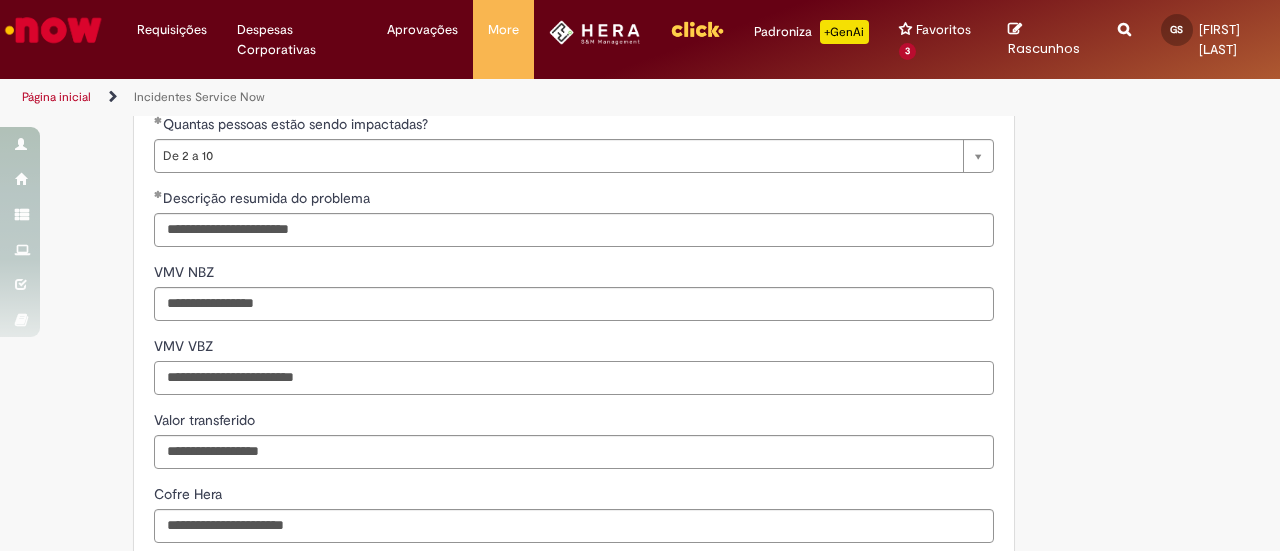 type on "**********" 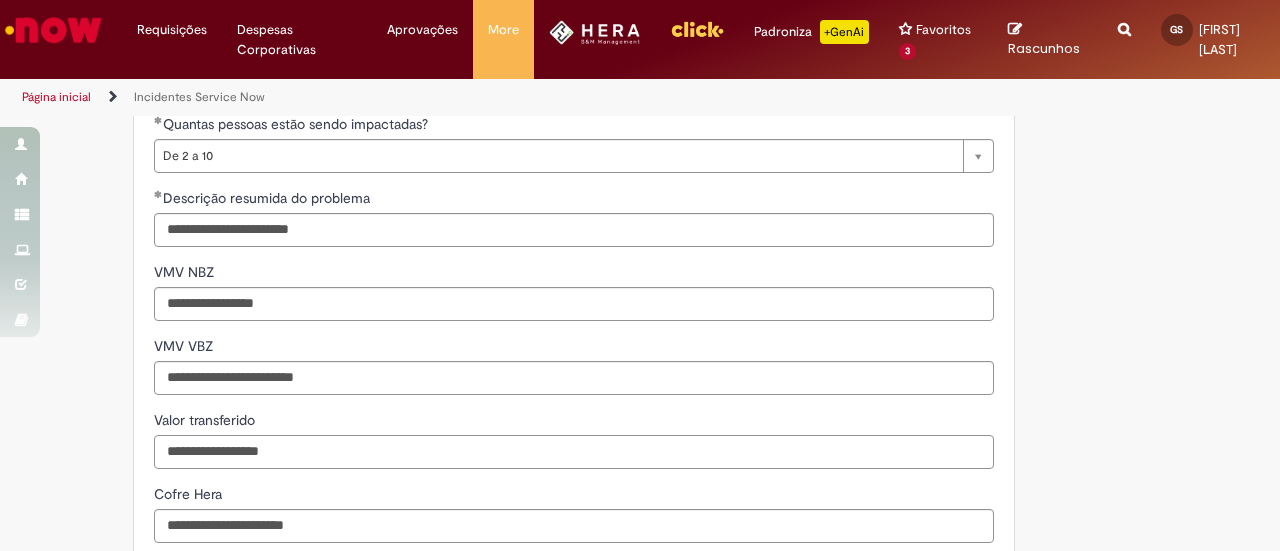 click on "Valor transferido" at bounding box center [574, 452] 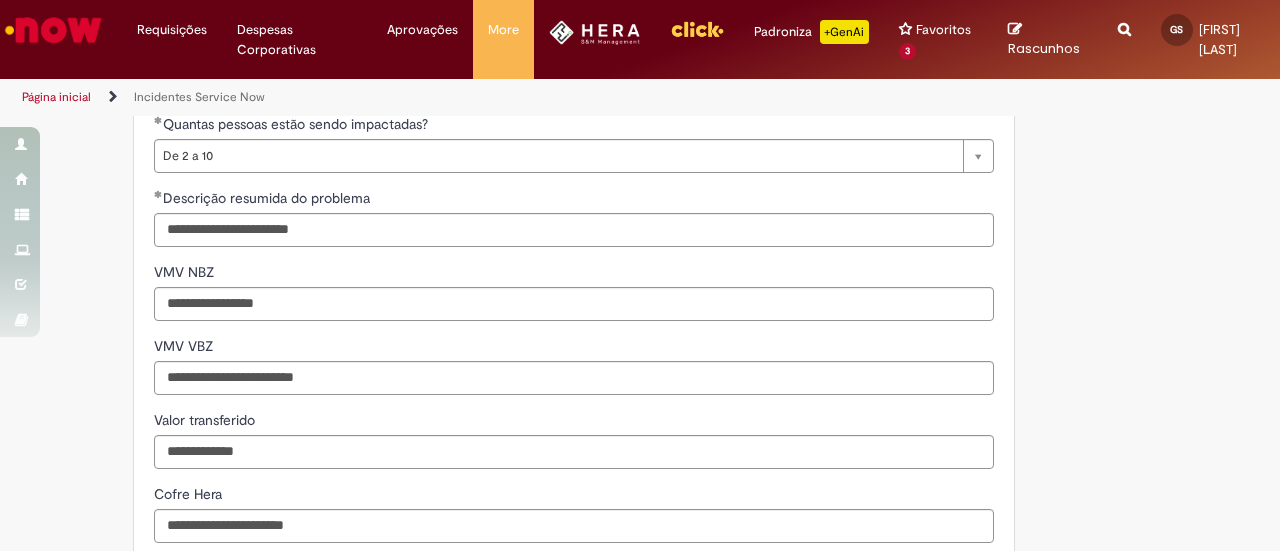 click on "Adicionar a Favoritos
Incidentes Service Now
Oferta destinada à abertura de incidentes no ServiceNow.
Para Relatar Incidentes em Produtos Específicos da Plataforma ServiceNow
Abra este registro para relatar problemas relacionados a funcionalidades que estavam operando corretamente anteriormente, mas que agora não estão funcionando ou estão apresentando falhas. Esse incidente pode estar associado a um dos seguintes produtos da plataforma ServiceNow ou sistemas internos:
Click
Now
Lupi
Now One
Se o seu problema for relacionado a sistemas externos ou plataformas fora do escopo da ServiceNow, como:
SAP
VD
Workday
Office 365
ConectaFahz
Aurora
WMS
BEES
Authenticator     entre outros...
Por favor, abra um incidente no  Portal NOW Global.
Importante
Urgência Grupo resolvedor     APR - Contabilidade S&M" at bounding box center (542, -84) 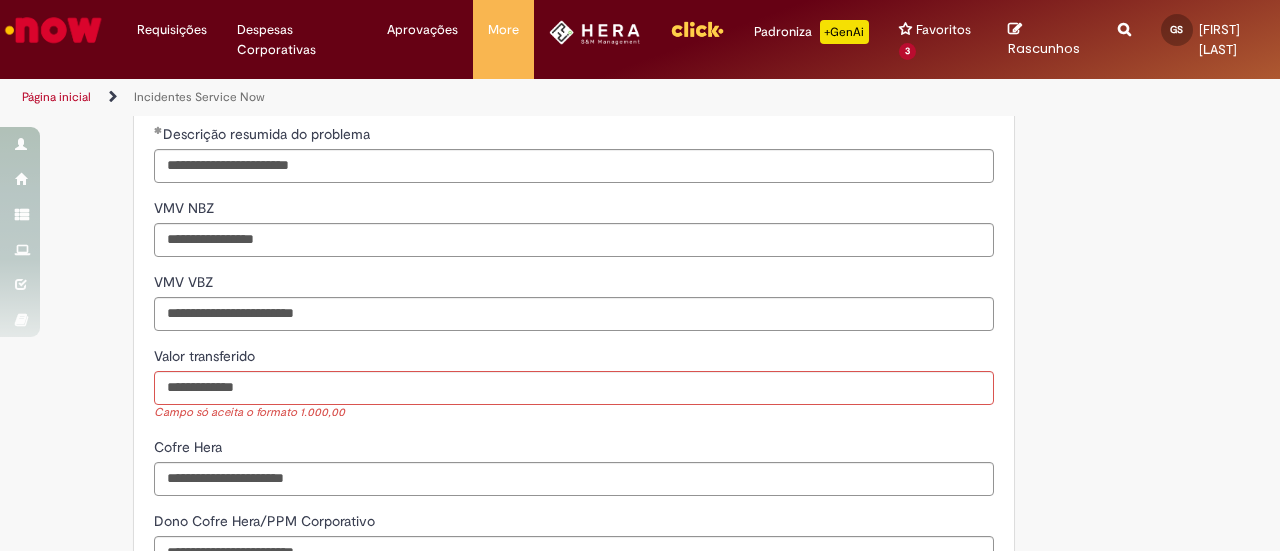 scroll, scrollTop: 1335, scrollLeft: 0, axis: vertical 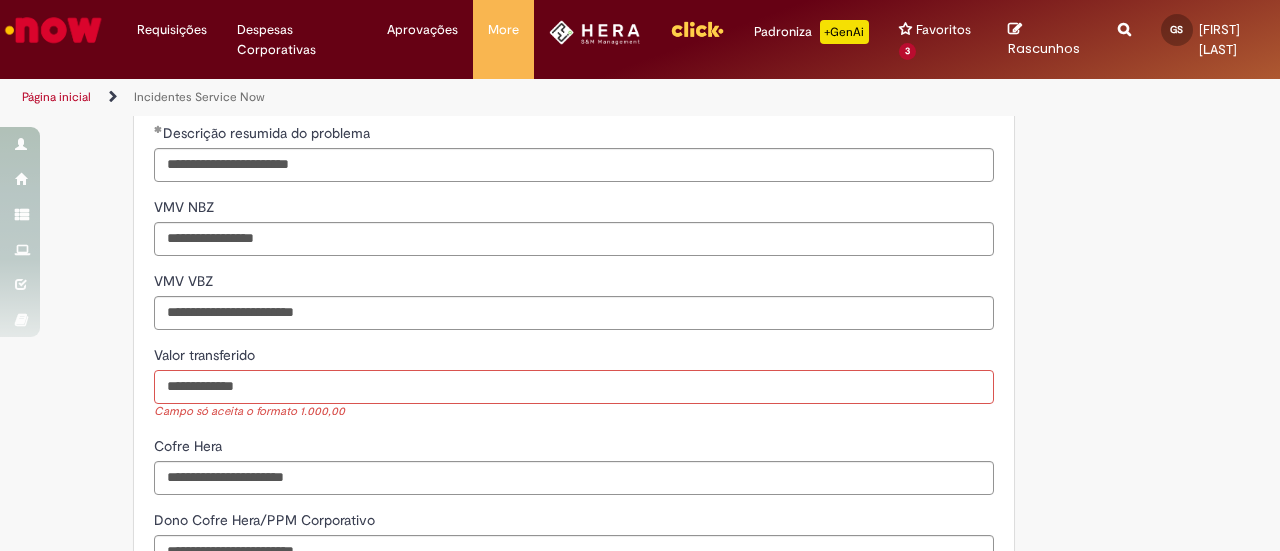 click on "**********" at bounding box center (574, 387) 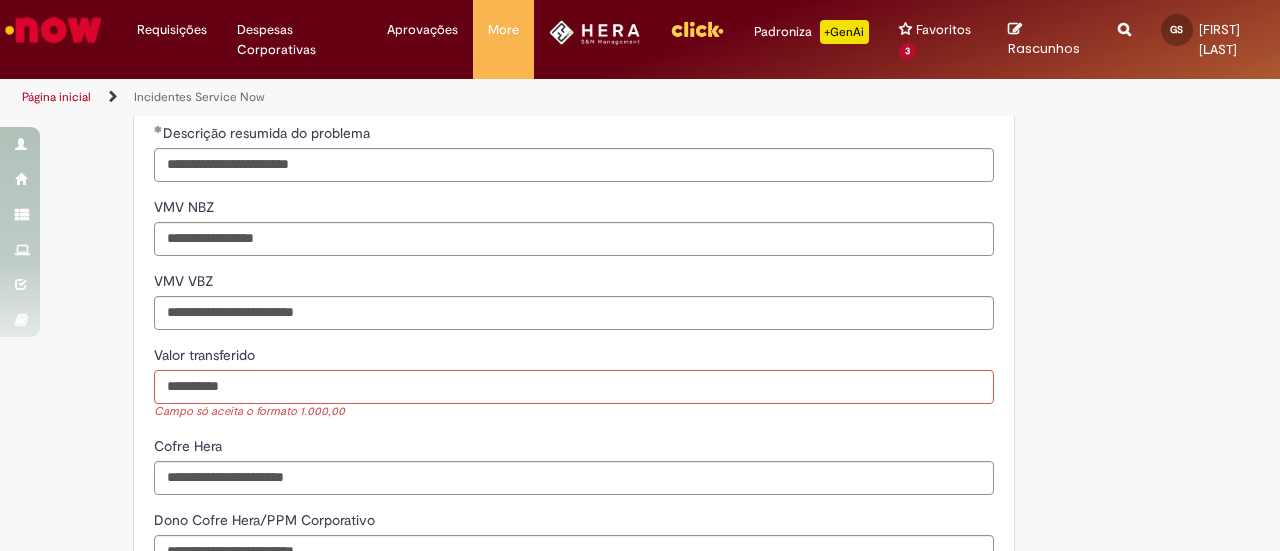 type on "**********" 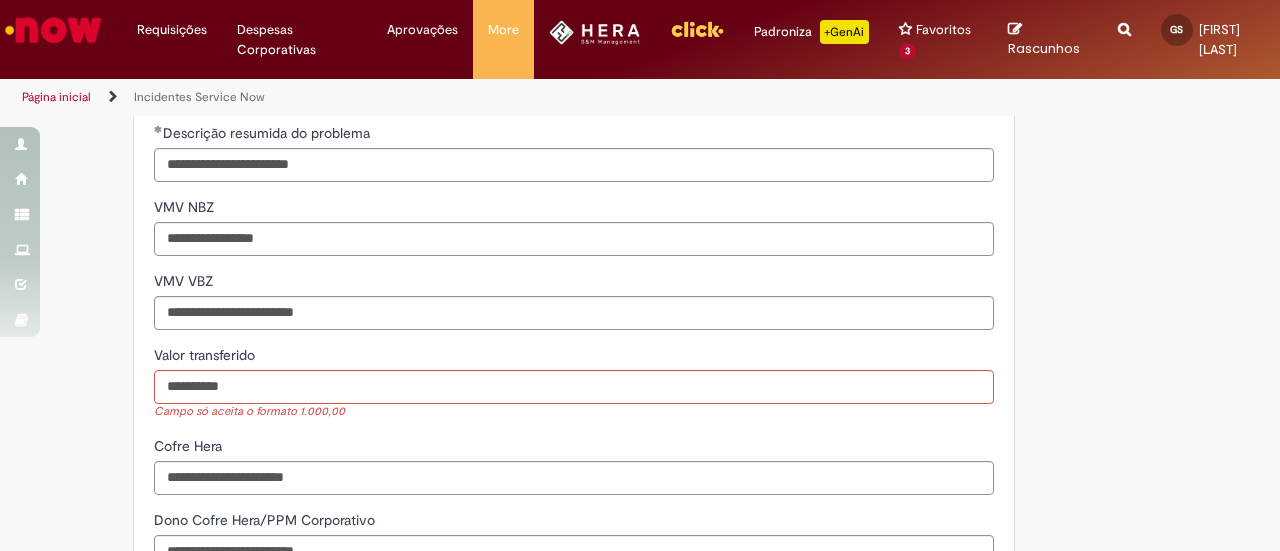 click on "Adicionar a Favoritos
Incidentes Service Now
Oferta destinada à abertura de incidentes no ServiceNow.
Para Relatar Incidentes em Produtos Específicos da Plataforma ServiceNow
Abra este registro para relatar problemas relacionados a funcionalidades que estavam operando corretamente anteriormente, mas que agora não estão funcionando ou estão apresentando falhas. Esse incidente pode estar associado a um dos seguintes produtos da plataforma ServiceNow ou sistemas internos:
Click
Now
Lupi
Now One
Se o seu problema for relacionado a sistemas externos ou plataformas fora do escopo da ServiceNow, como:
SAP
VD
Workday
Office 365
ConectaFahz
Aurora
WMS
BEES
Authenticator     entre outros...
Por favor, abra um incidente no  Portal NOW Global.
Importante
Urgência Grupo resolvedor     APR - Contabilidade S&M" at bounding box center (542, -141) 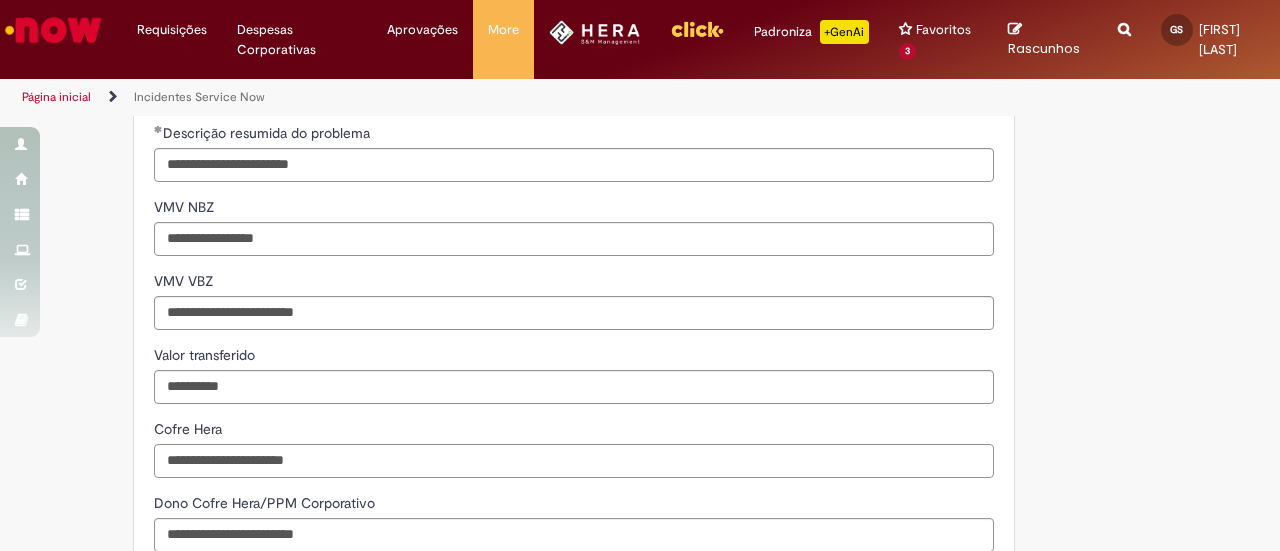 click on "Cofre Hera" at bounding box center [574, 461] 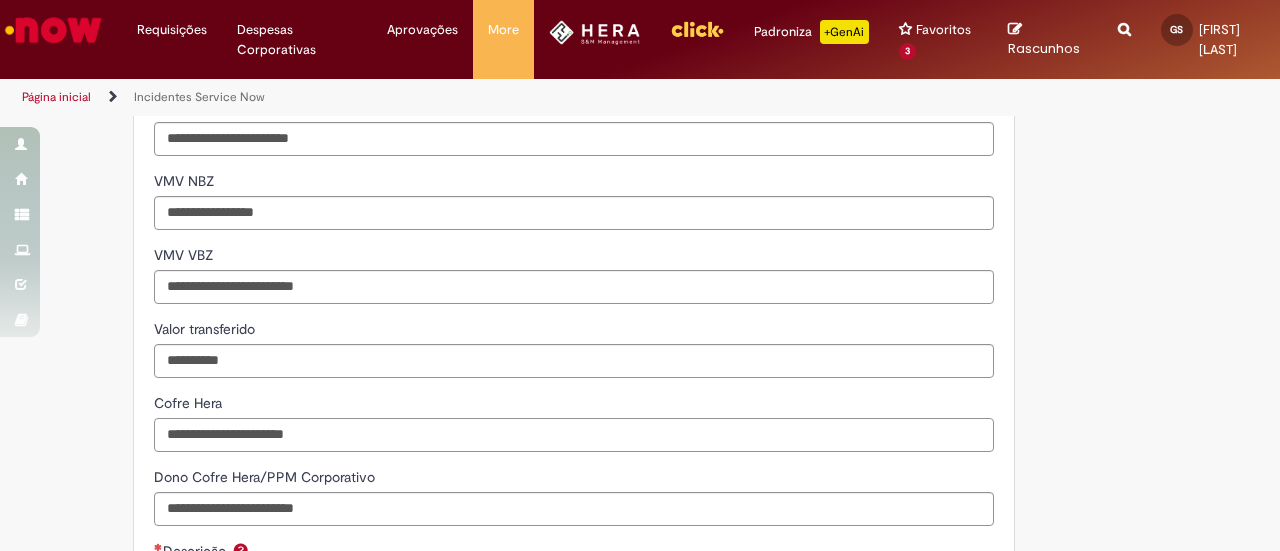 scroll, scrollTop: 1362, scrollLeft: 0, axis: vertical 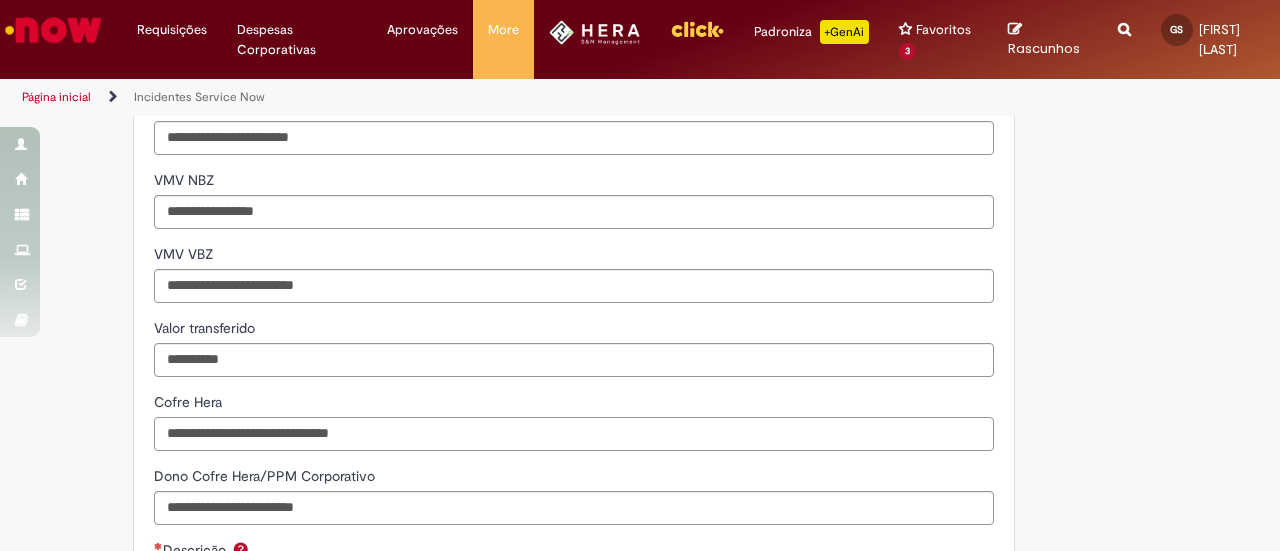 type on "**********" 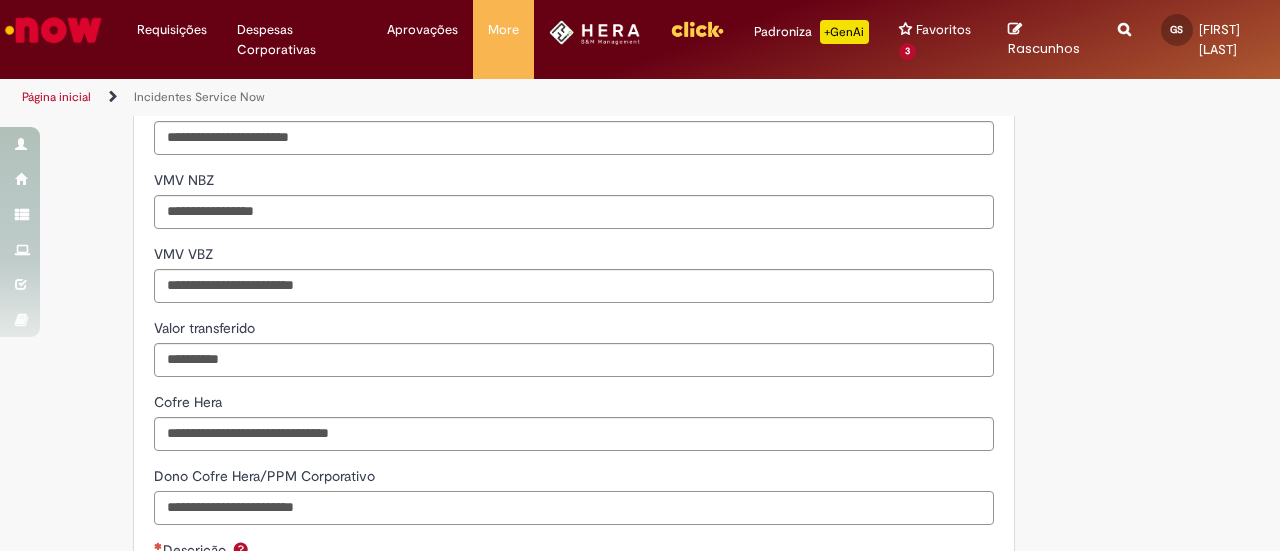 click on "Dono Cofre Hera/PPM Corporativo" at bounding box center (574, 508) 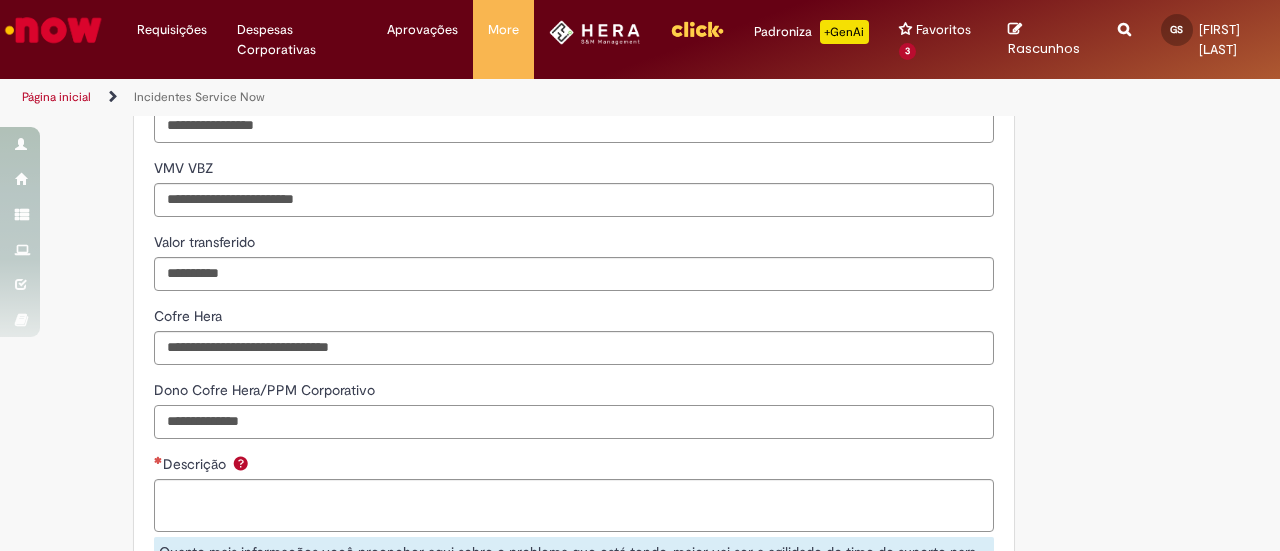 scroll, scrollTop: 1451, scrollLeft: 0, axis: vertical 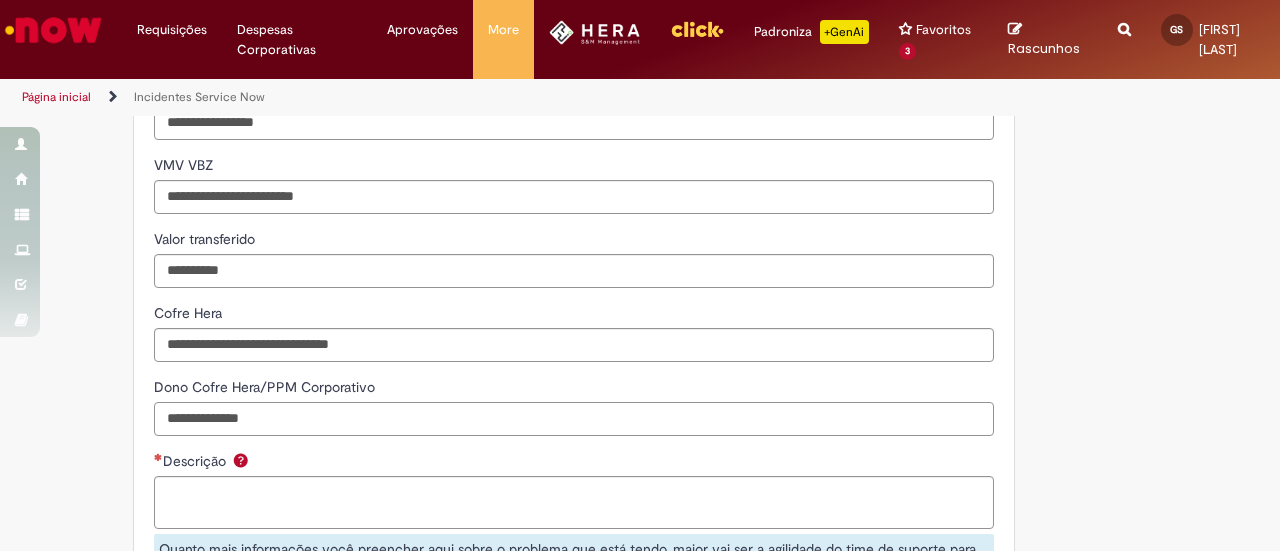 type on "**********" 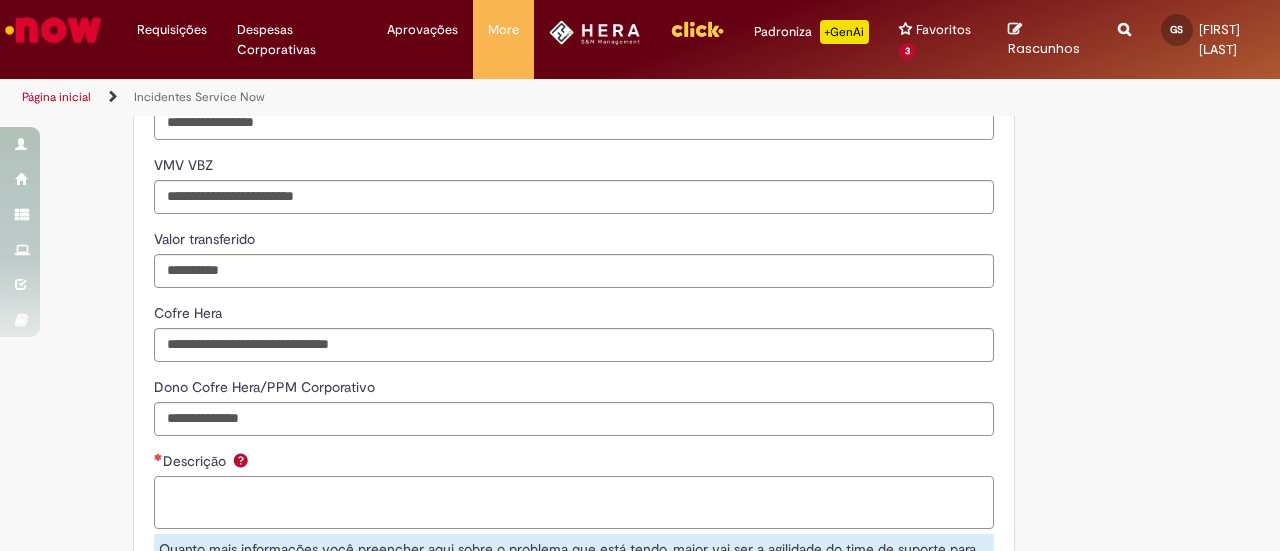 click on "Descrição" at bounding box center (574, 502) 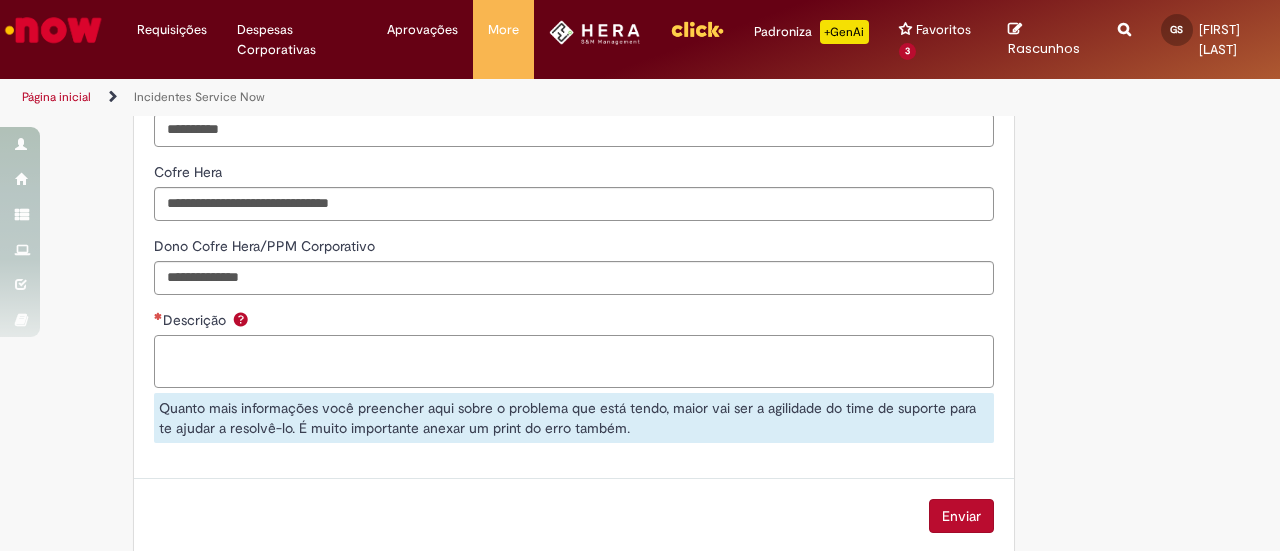 scroll, scrollTop: 1589, scrollLeft: 0, axis: vertical 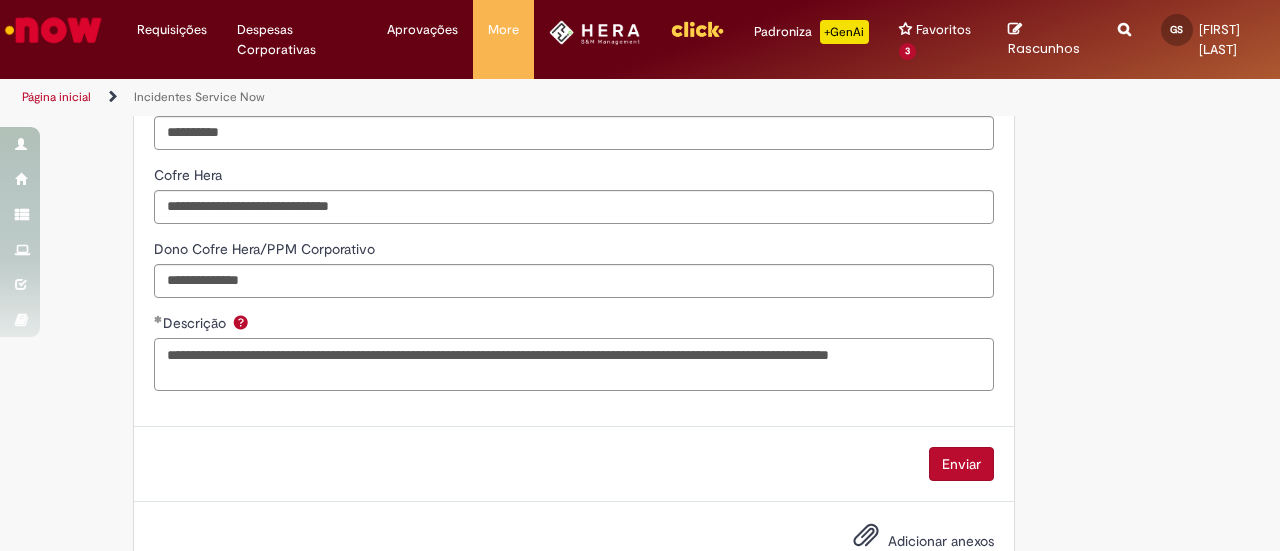 click on "**********" at bounding box center (574, 364) 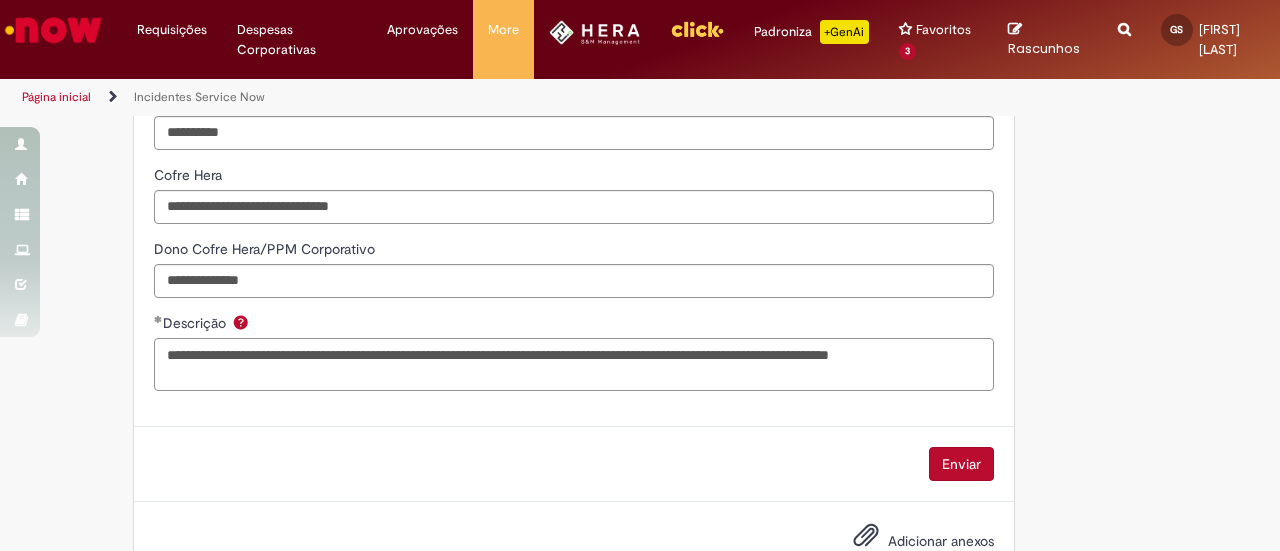click on "**********" at bounding box center [574, 364] 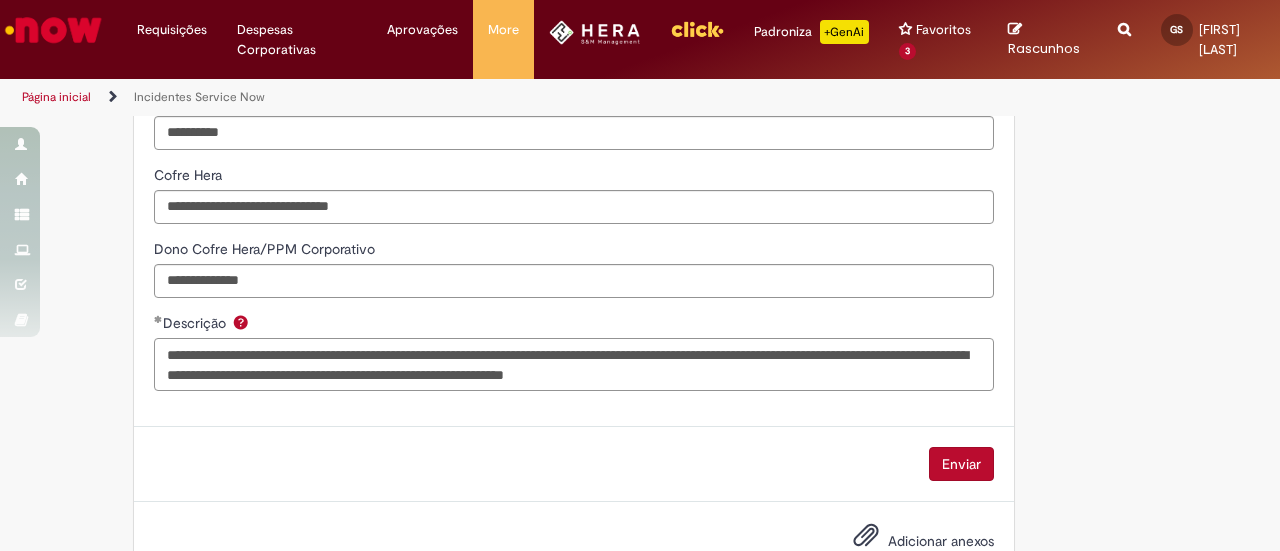 click on "**********" at bounding box center [574, 364] 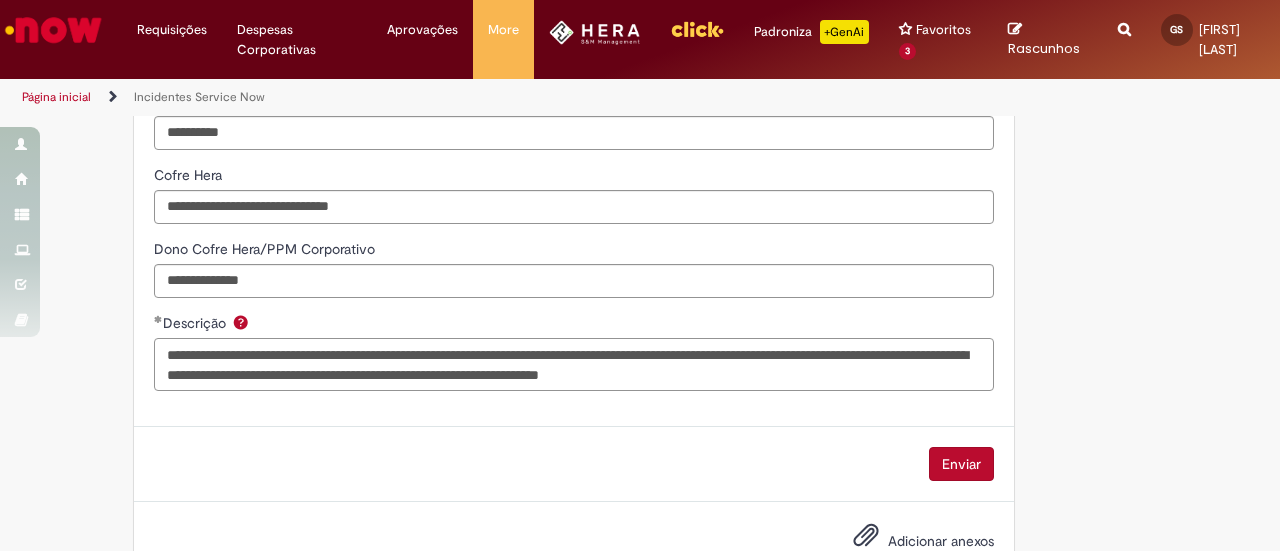click on "**********" at bounding box center [574, 364] 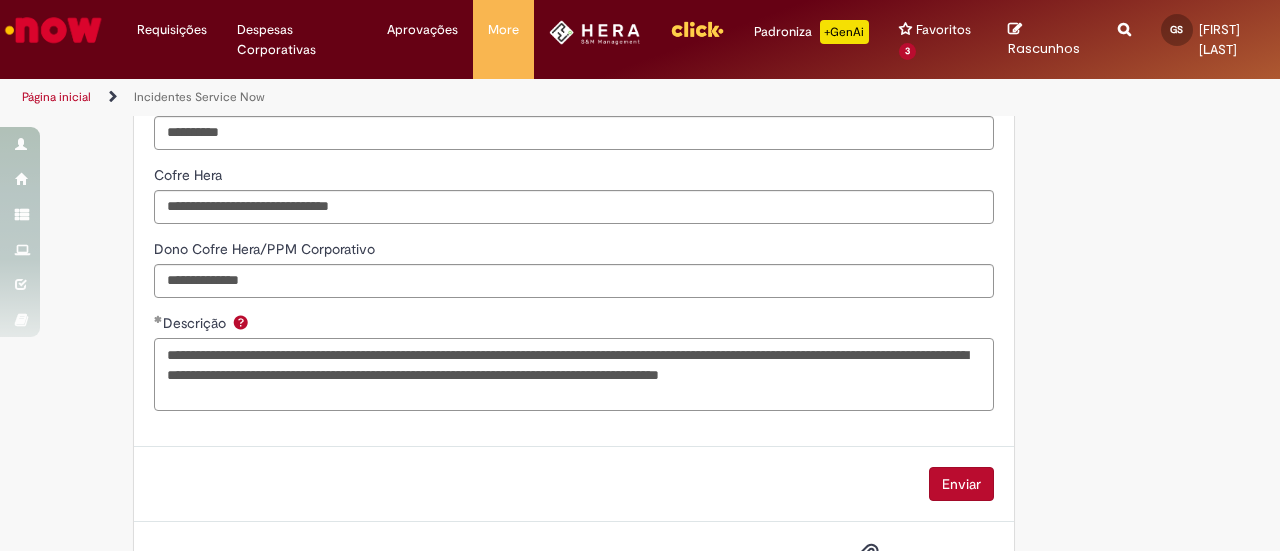 click on "**********" at bounding box center [574, 374] 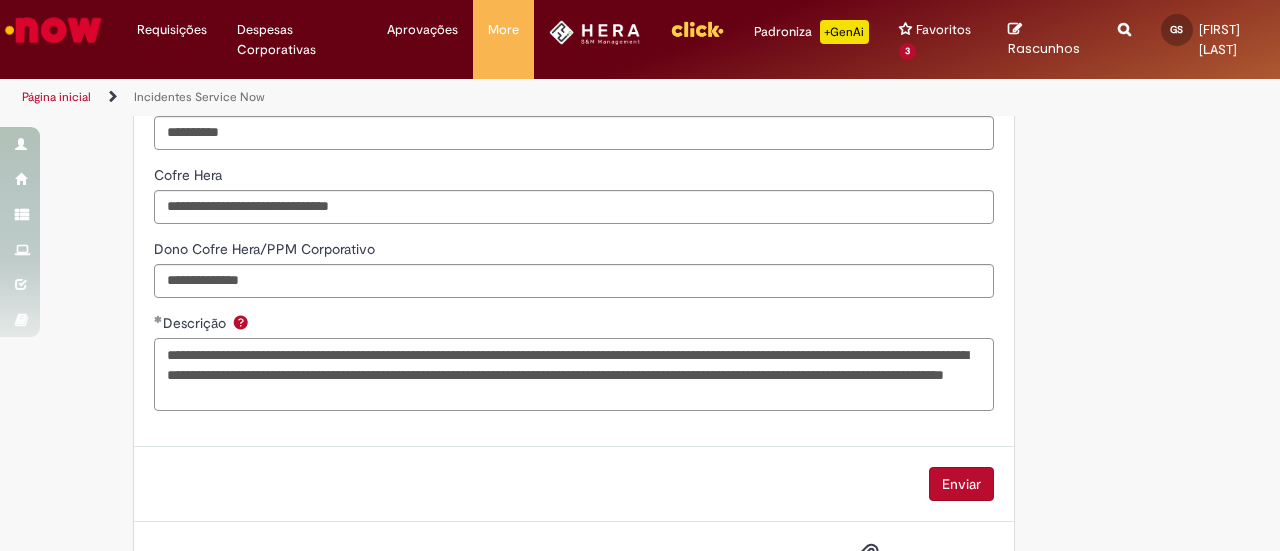 type on "**********" 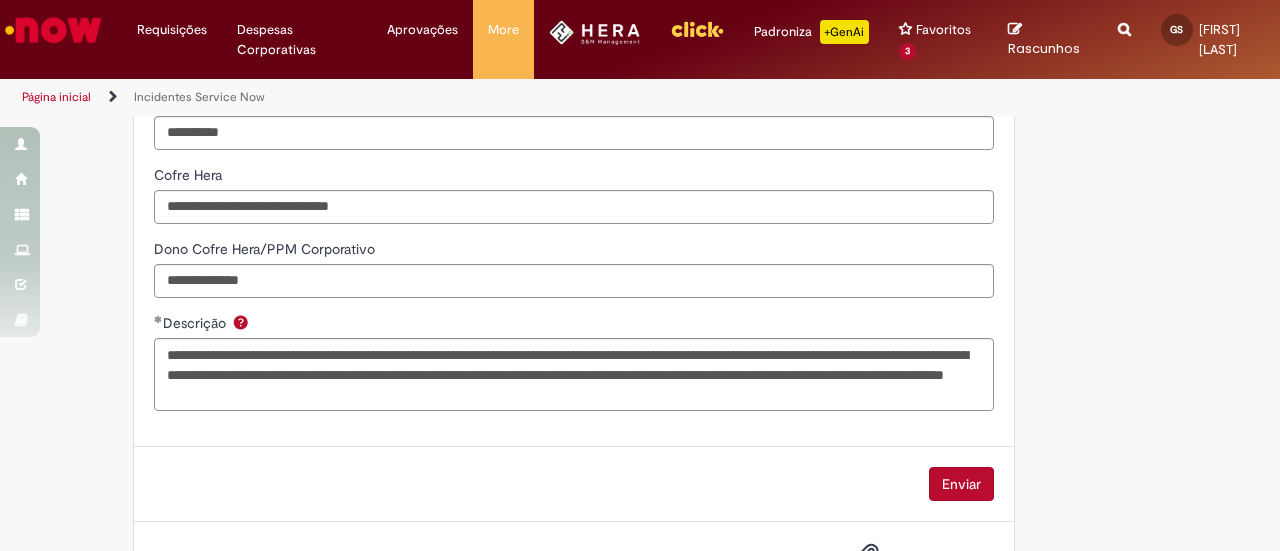 click on "Enviar" at bounding box center [574, 484] 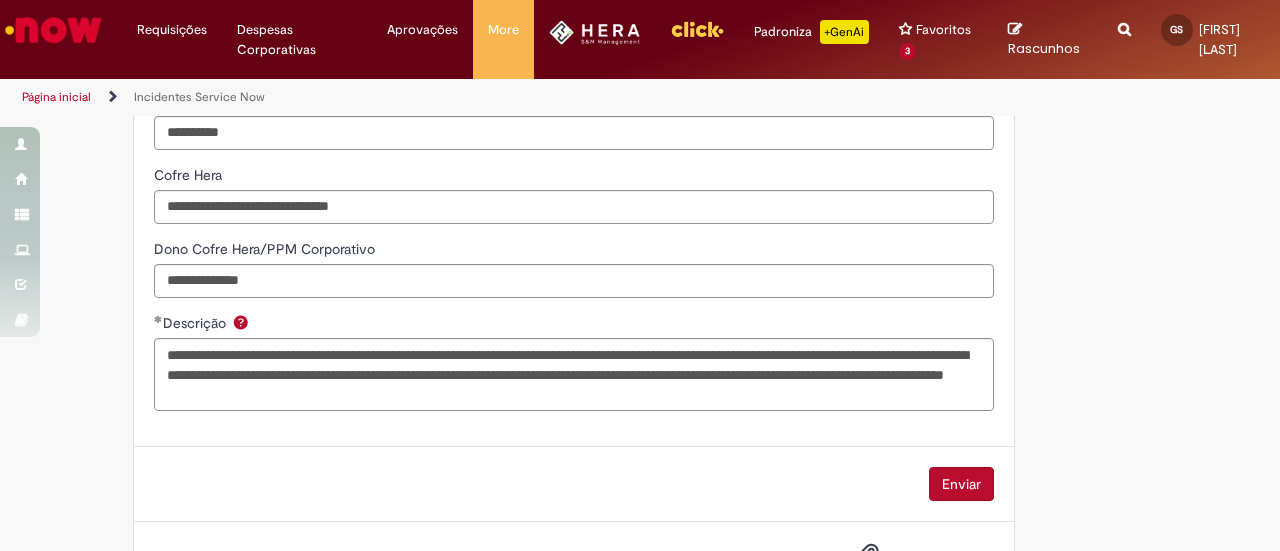 click on "Enviar" at bounding box center [961, 484] 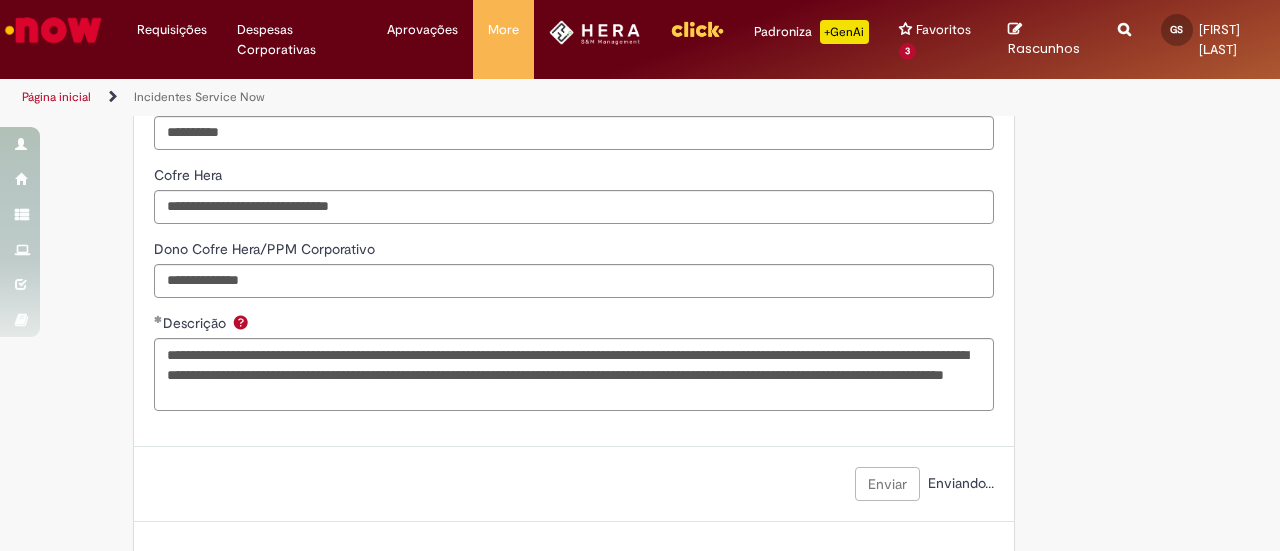 scroll, scrollTop: 1620, scrollLeft: 0, axis: vertical 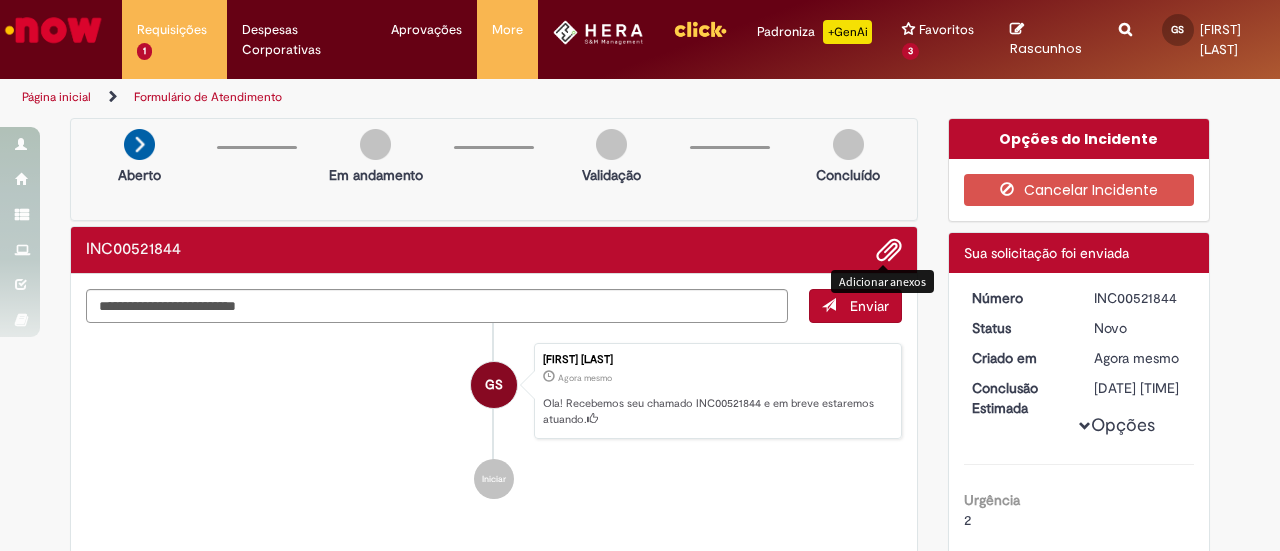click at bounding box center (889, 251) 